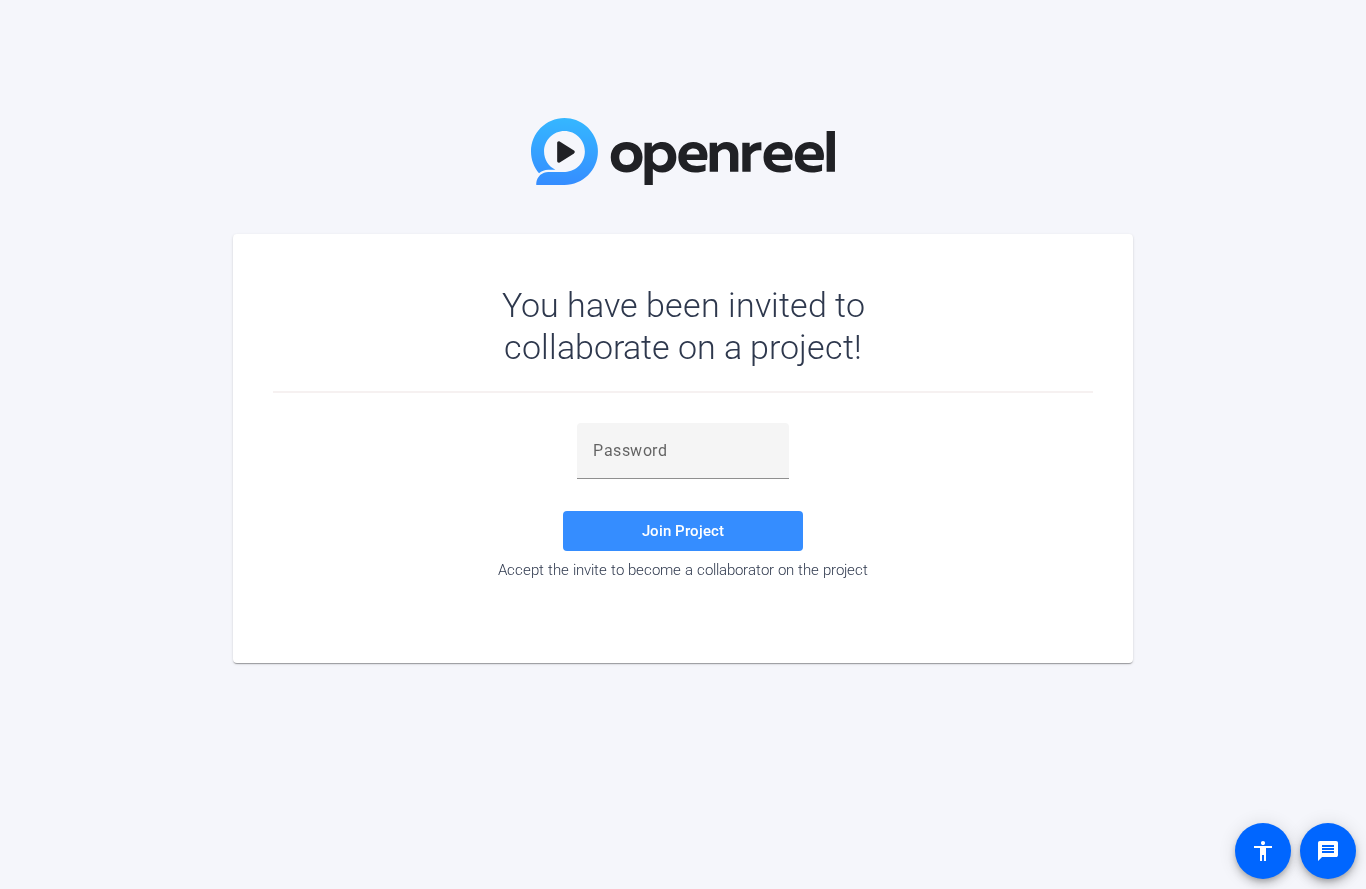scroll, scrollTop: 0, scrollLeft: 0, axis: both 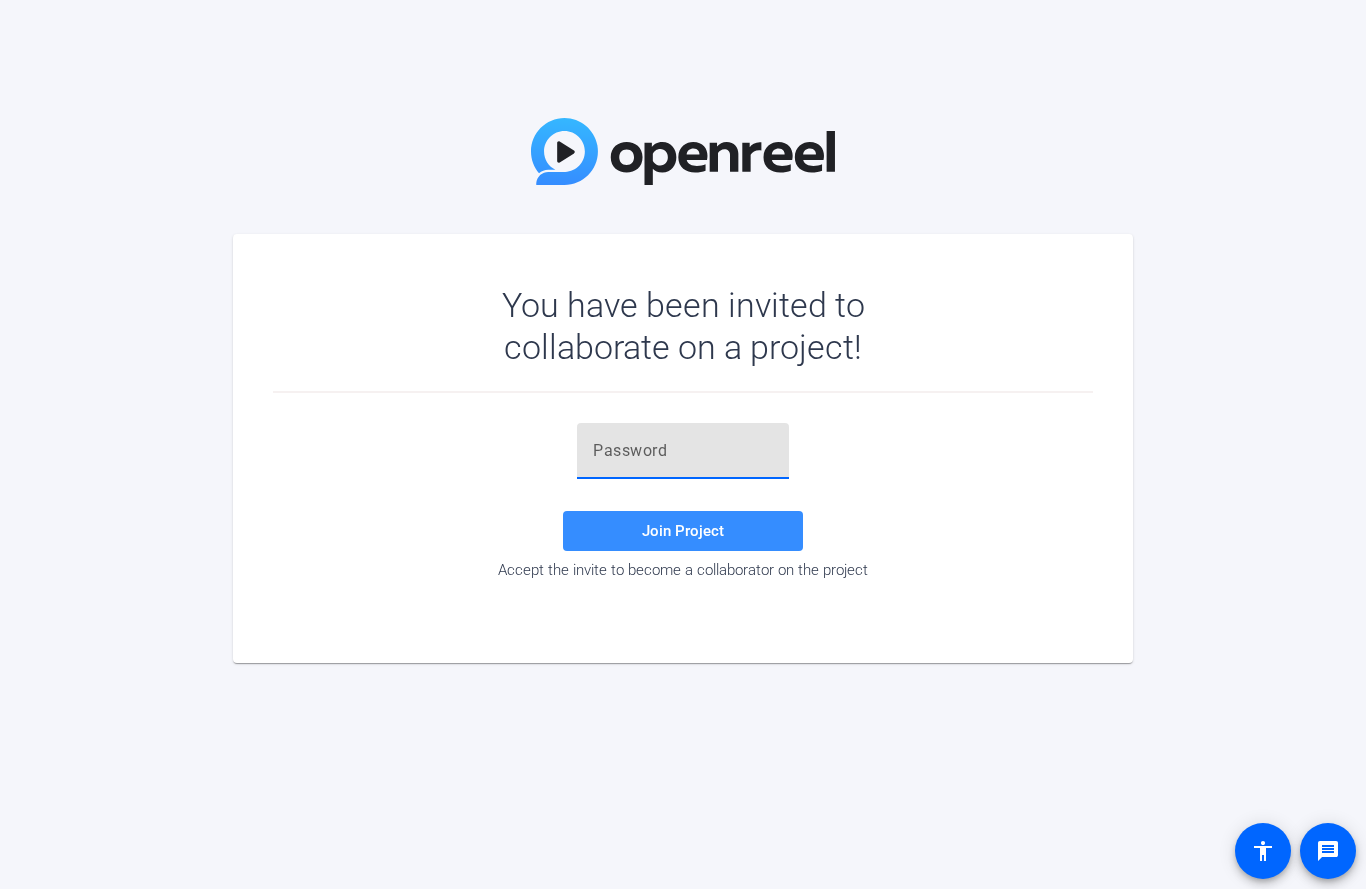 click at bounding box center [683, 451] 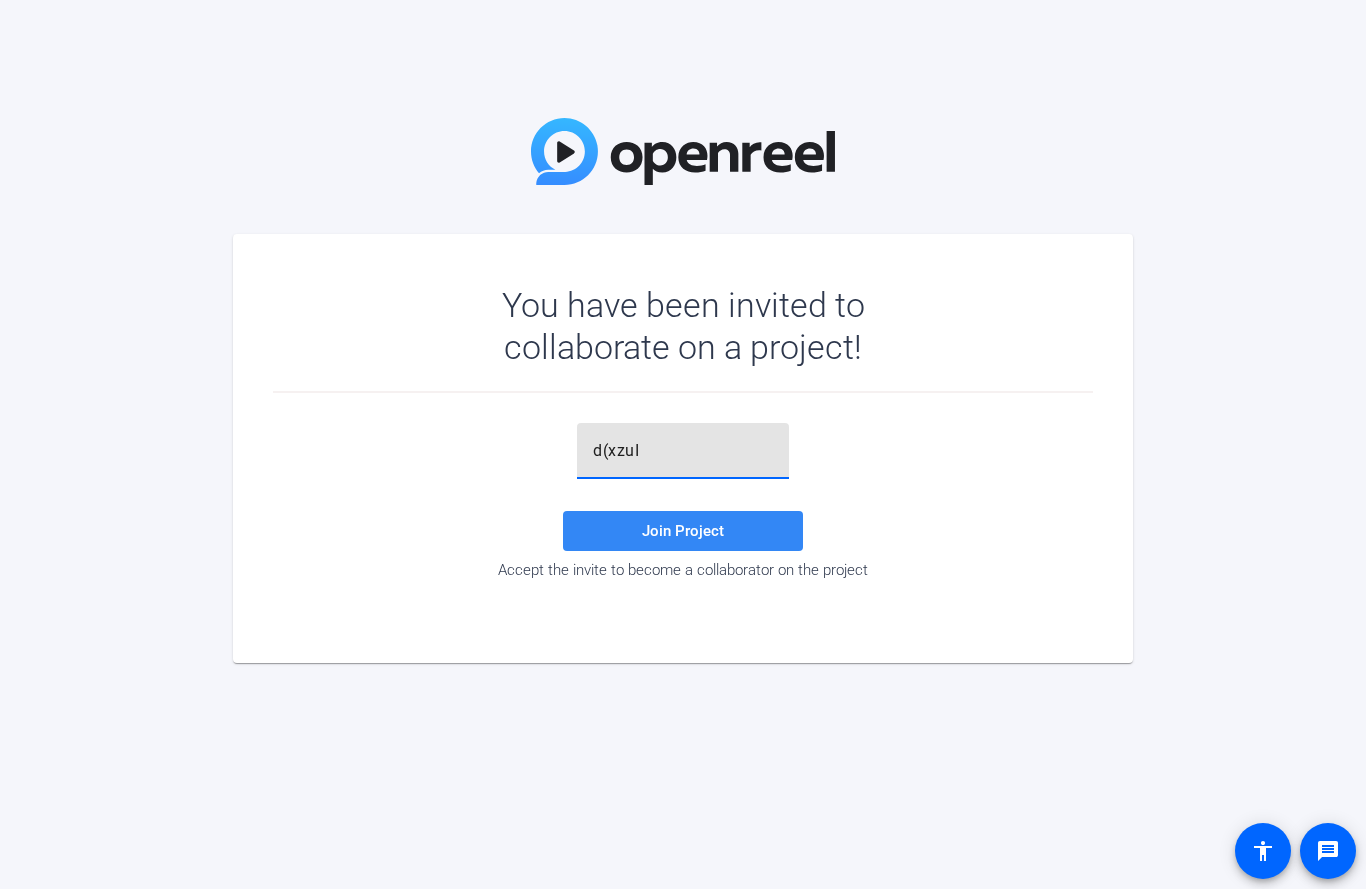 type on "d(xzuI" 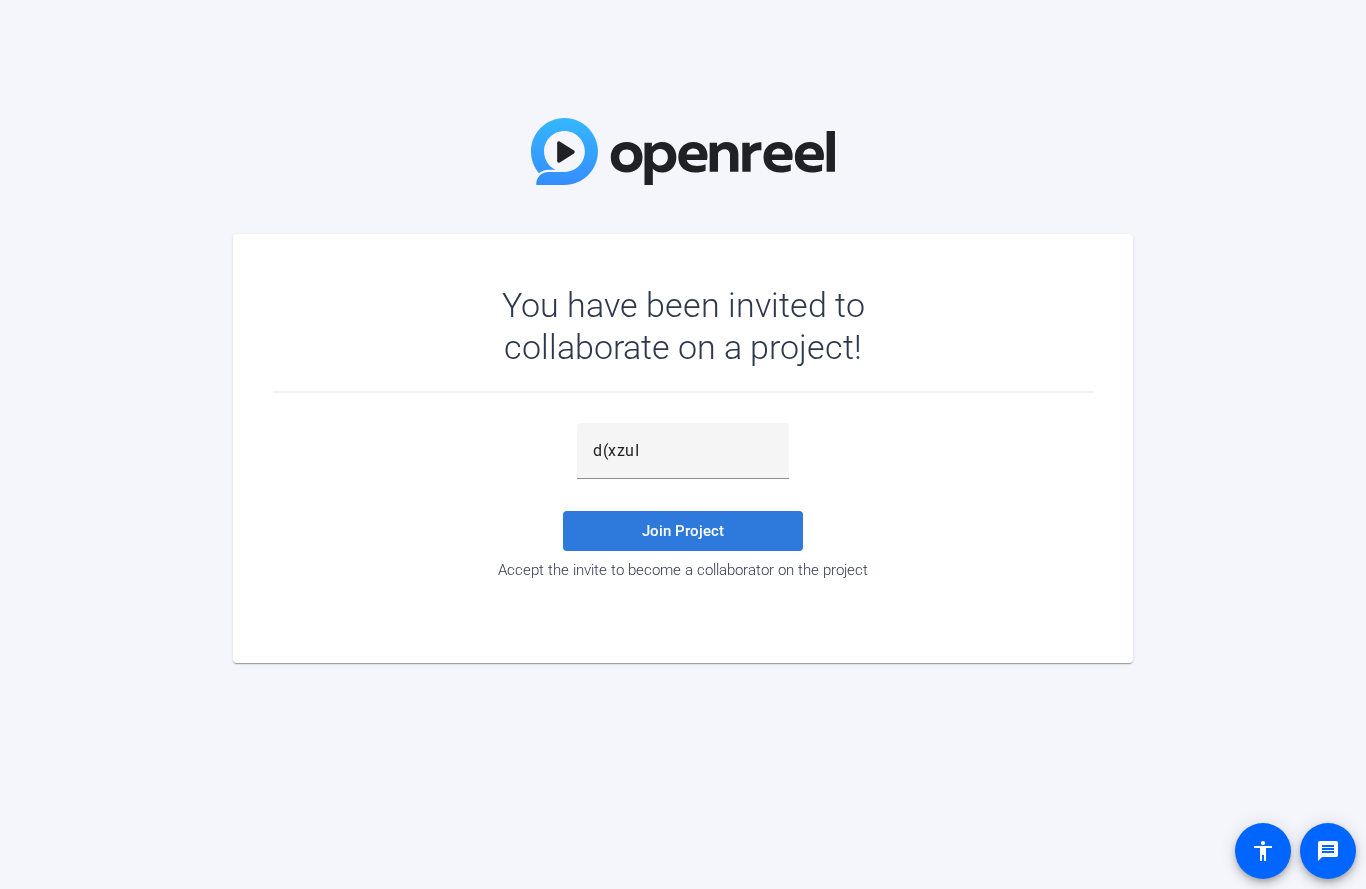 click on "Join Project" 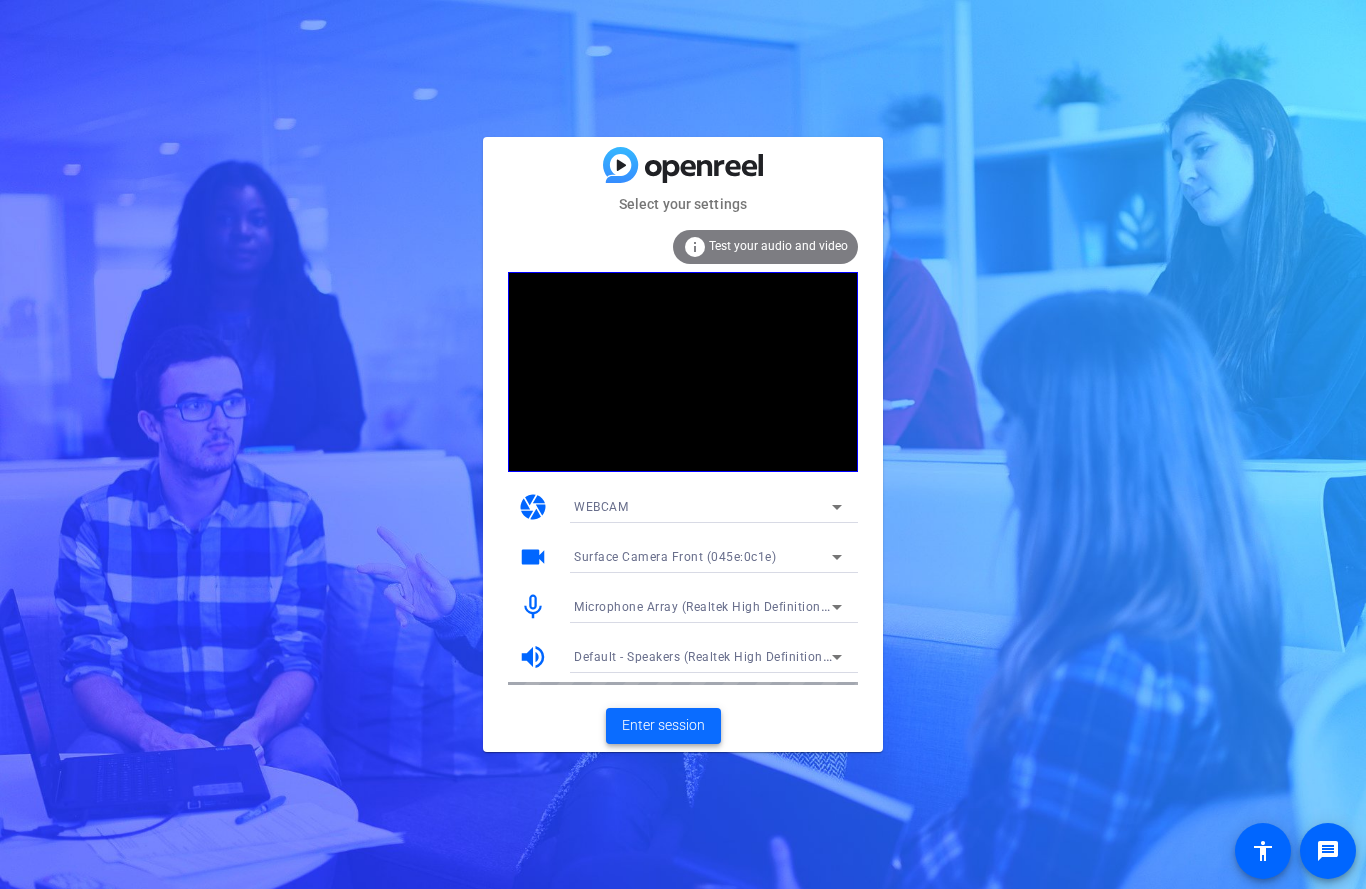click on "Enter session" 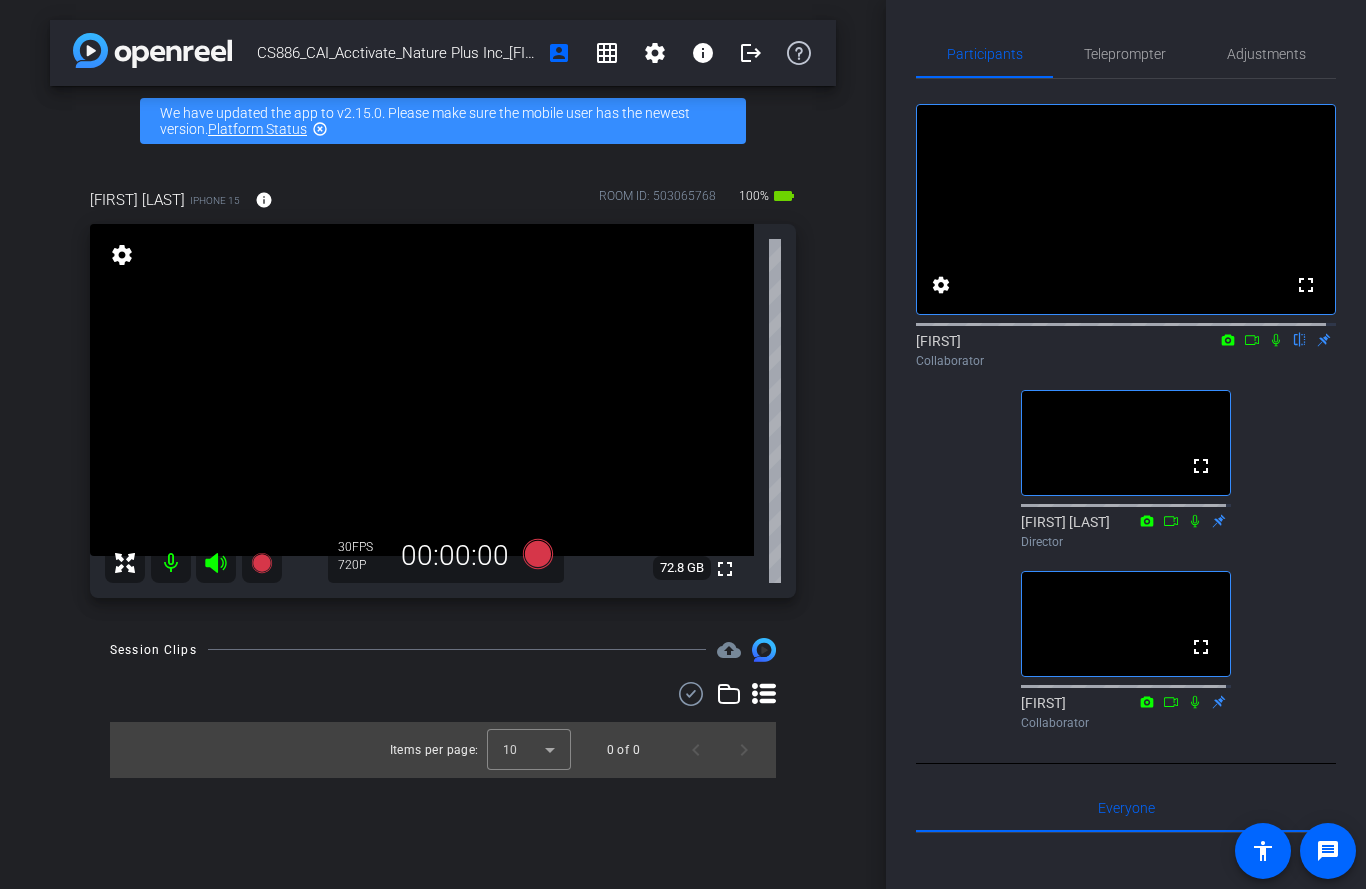 click 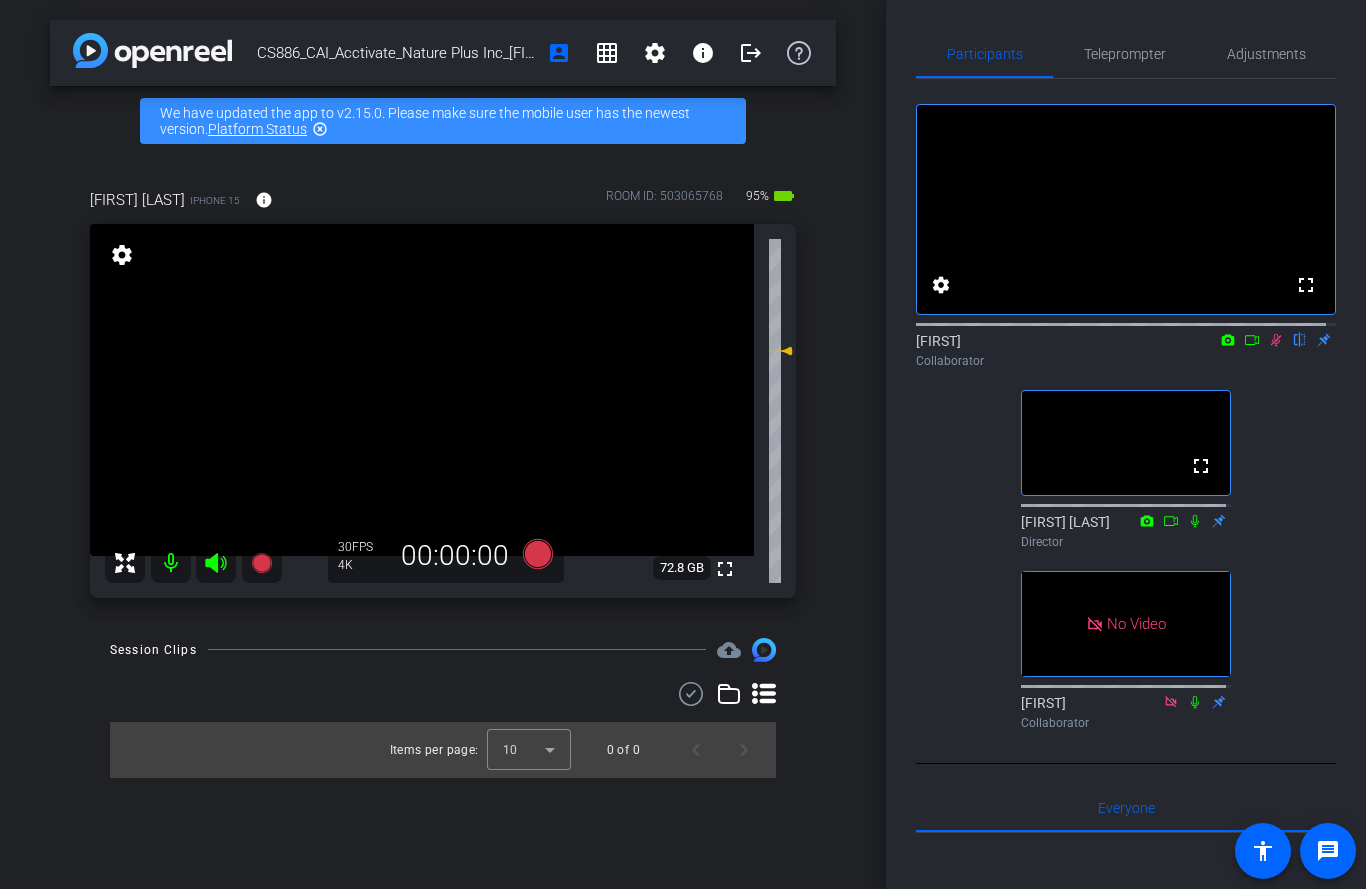 click 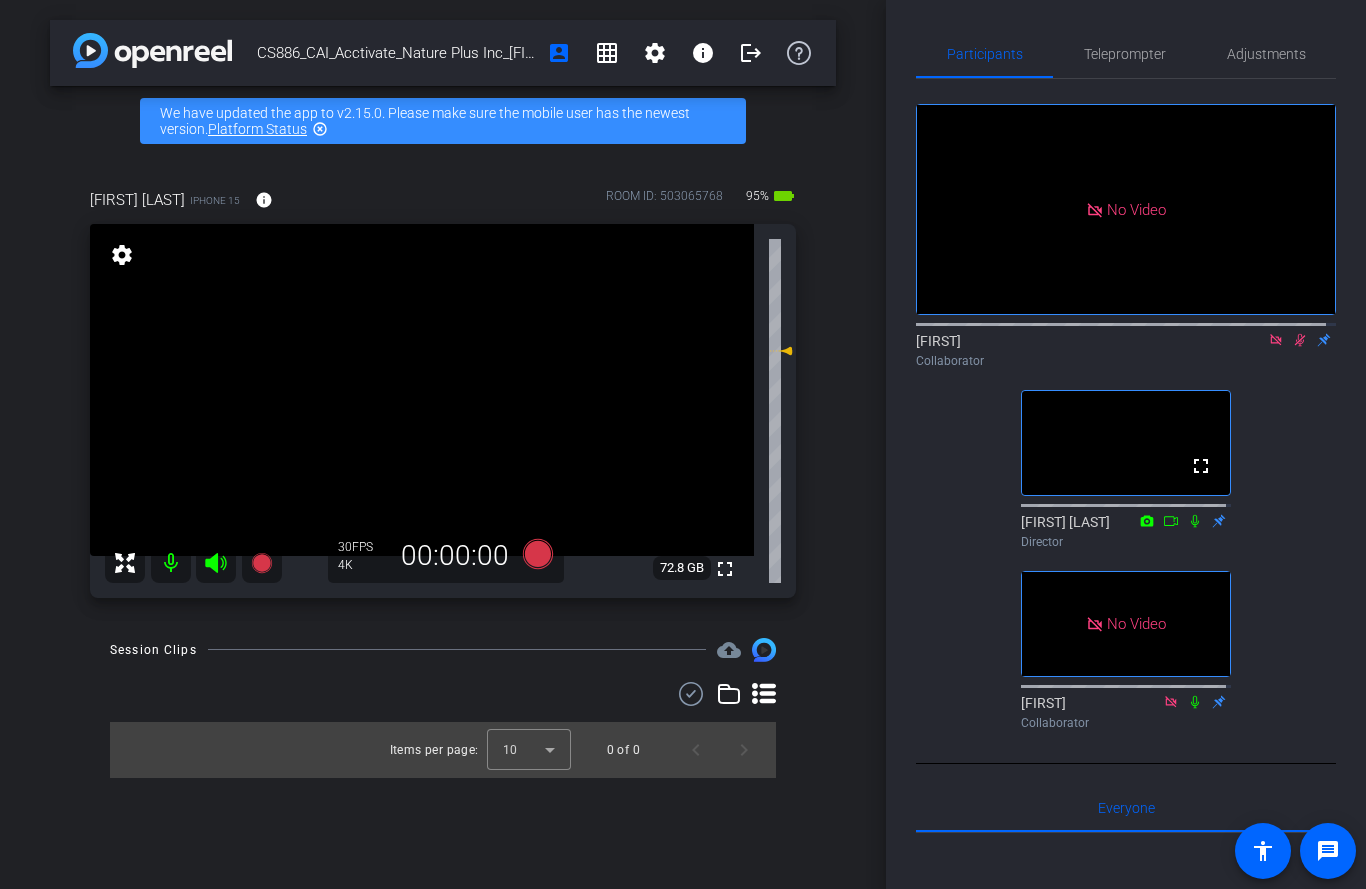 click 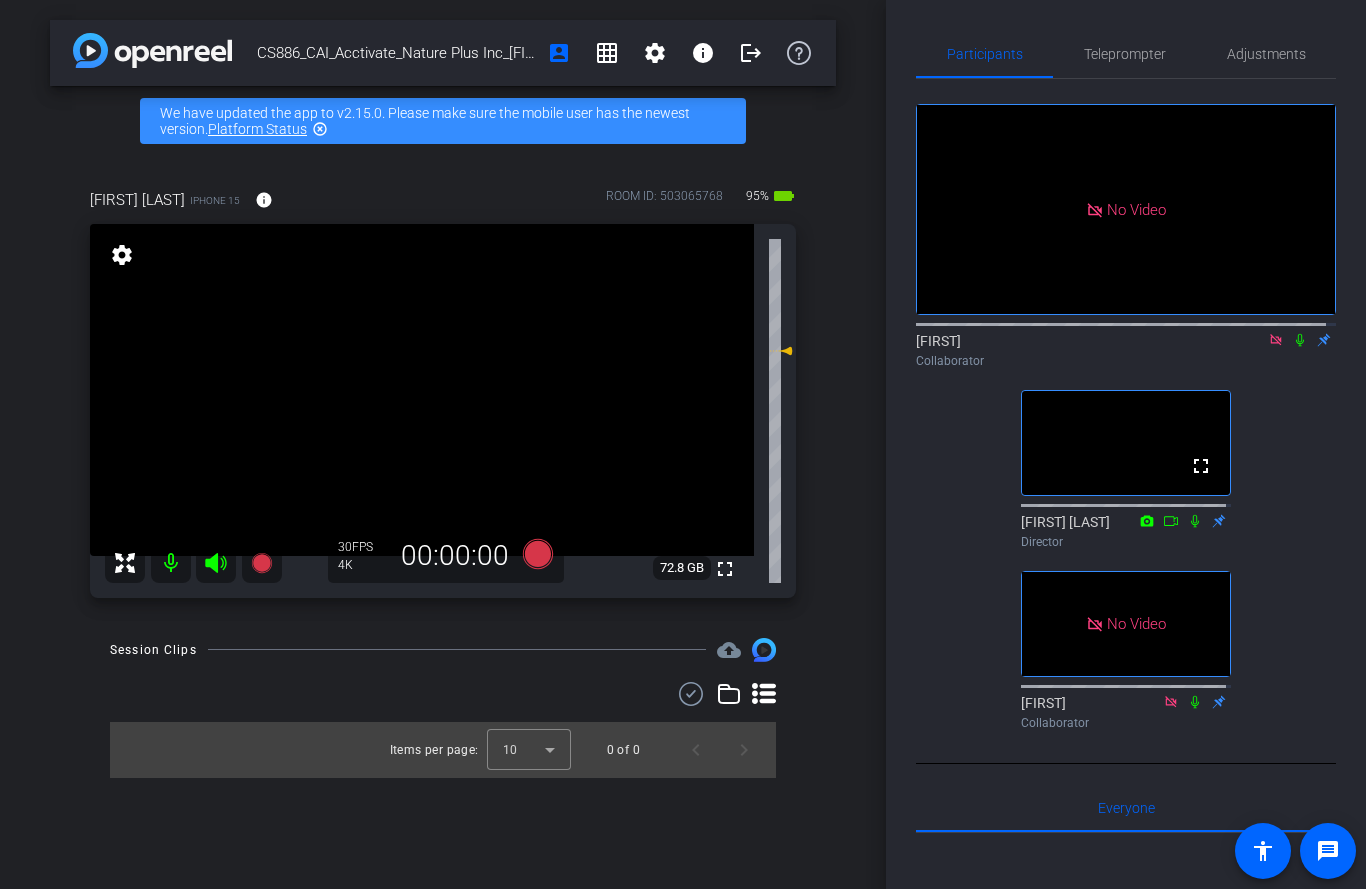 click 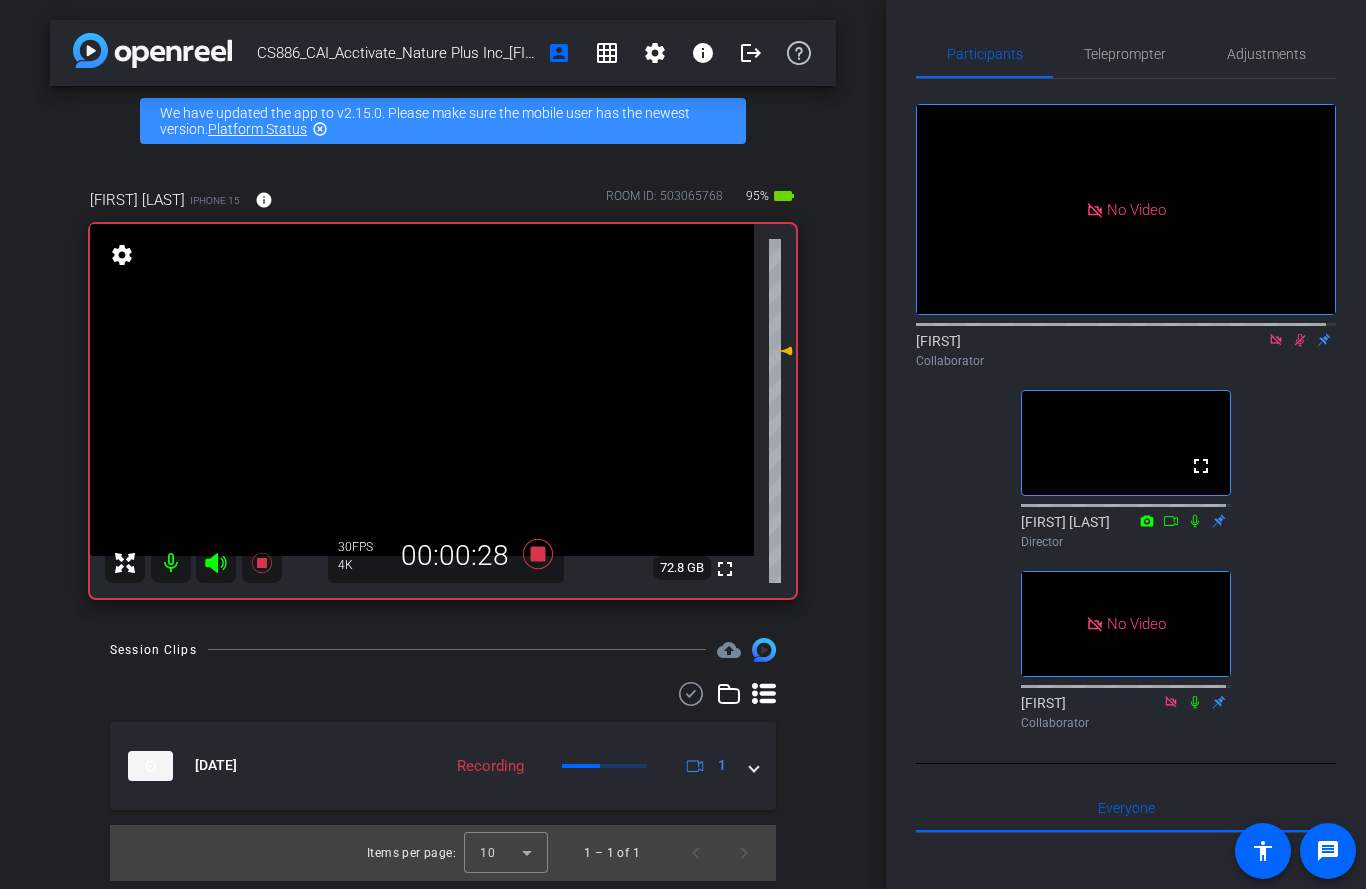 click on "Participants Teleprompter Adjustments  No Video  [FIRST]
Collaborator  fullscreen  [FIRST] [LAST]
Director   No Video  [FIRST]
Collaborator   Everyone  0 Mark all read To: Everyone Mark all read Select Source Teleprompter Speed 3X (130 words/minute) Font Size 30px Screen Setup Teleprompter Top Background White - text in black  Script  0 Words
Create new script               Play        Play from this location               Play Selected        Play and display the selected text only Bold Italic Enter script here...
Play" 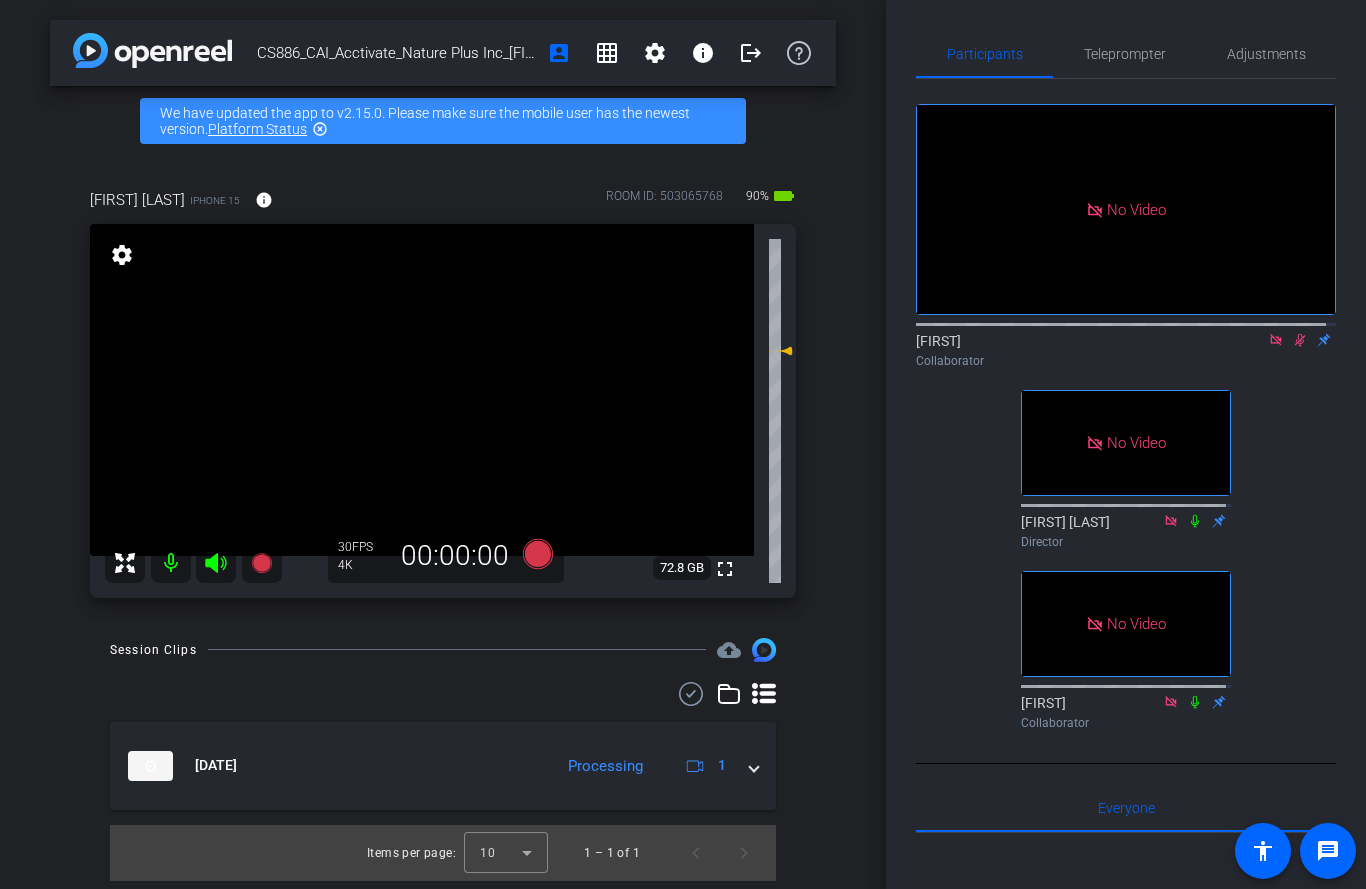 click 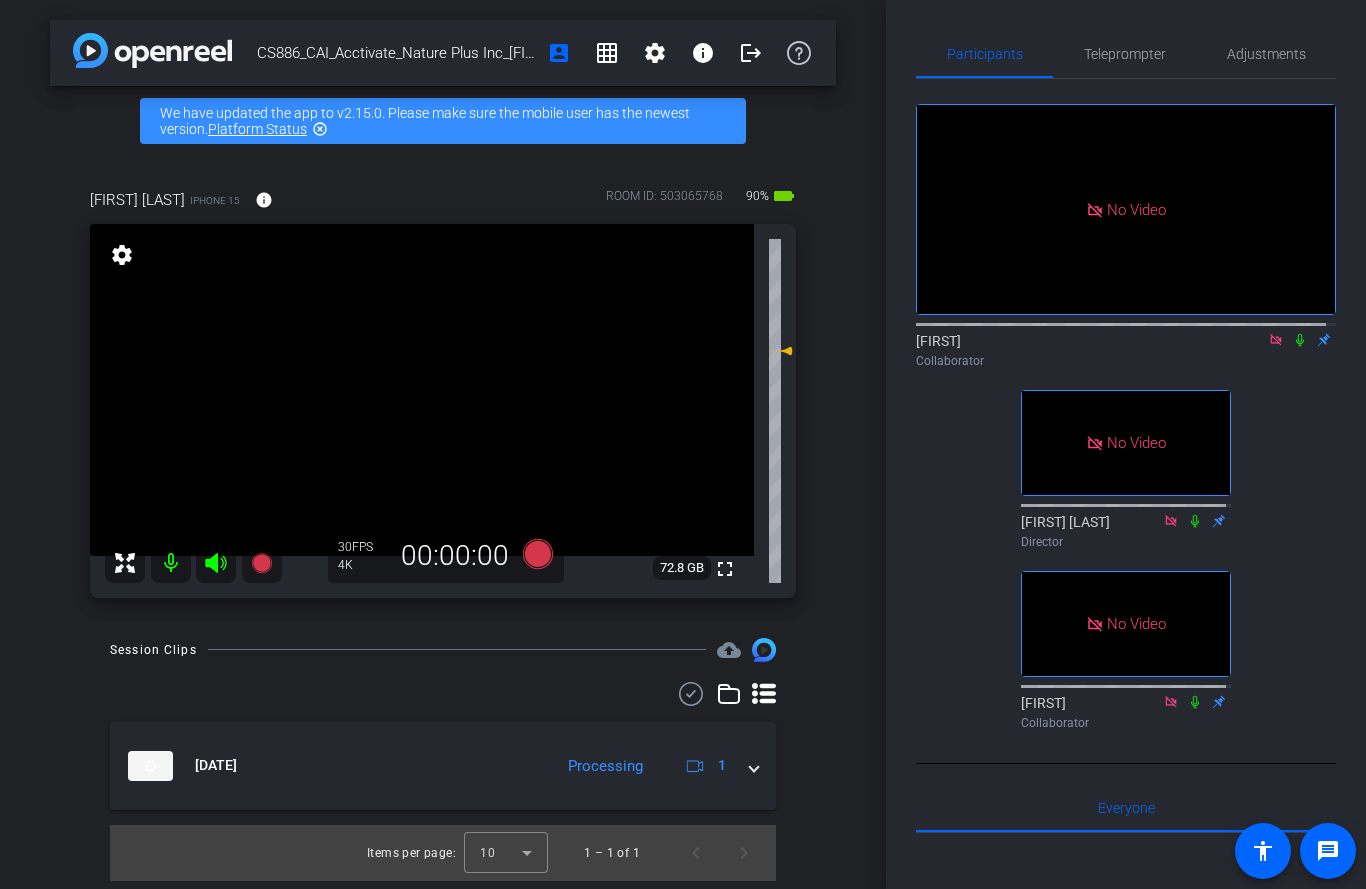 click 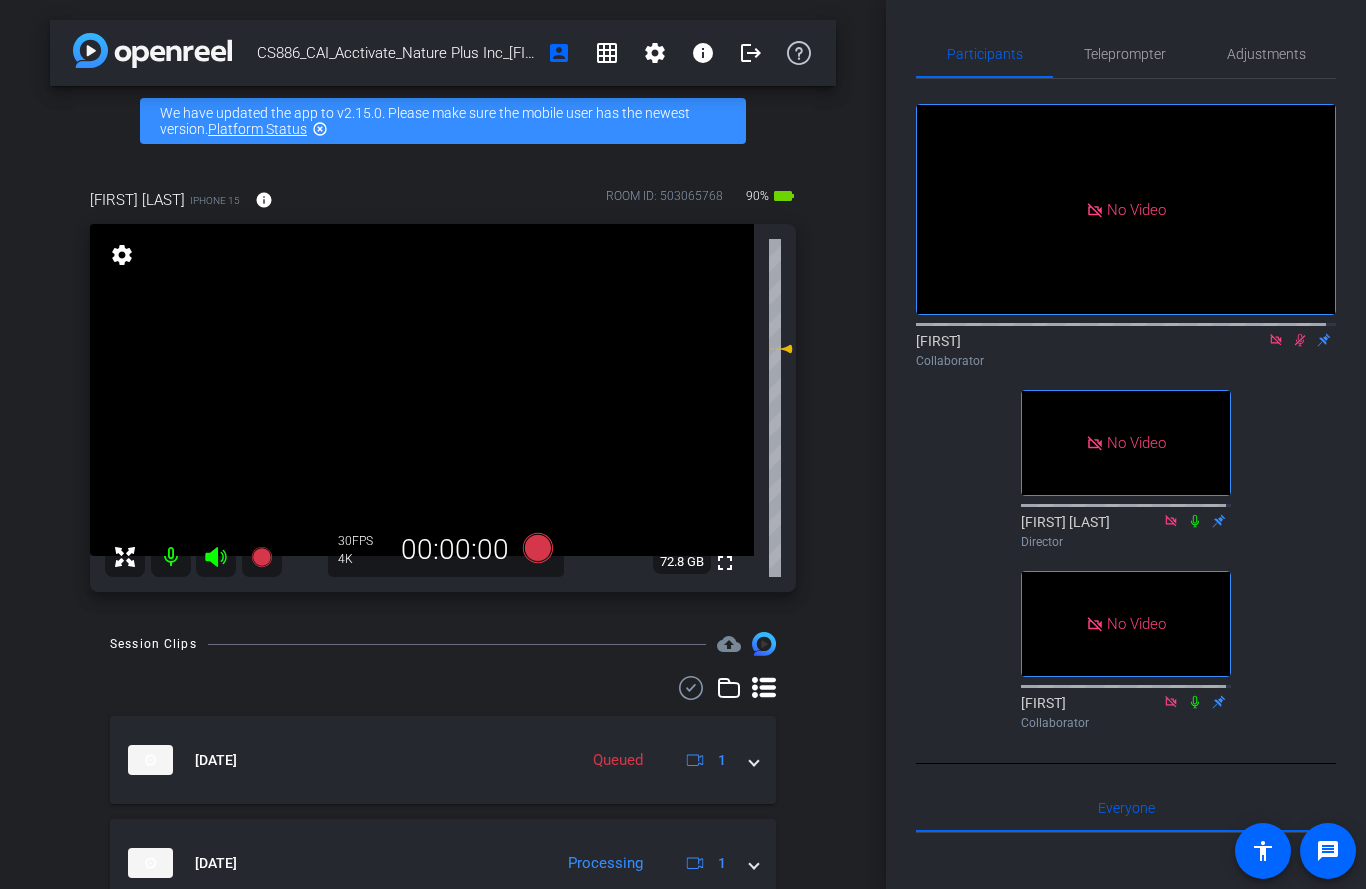 click 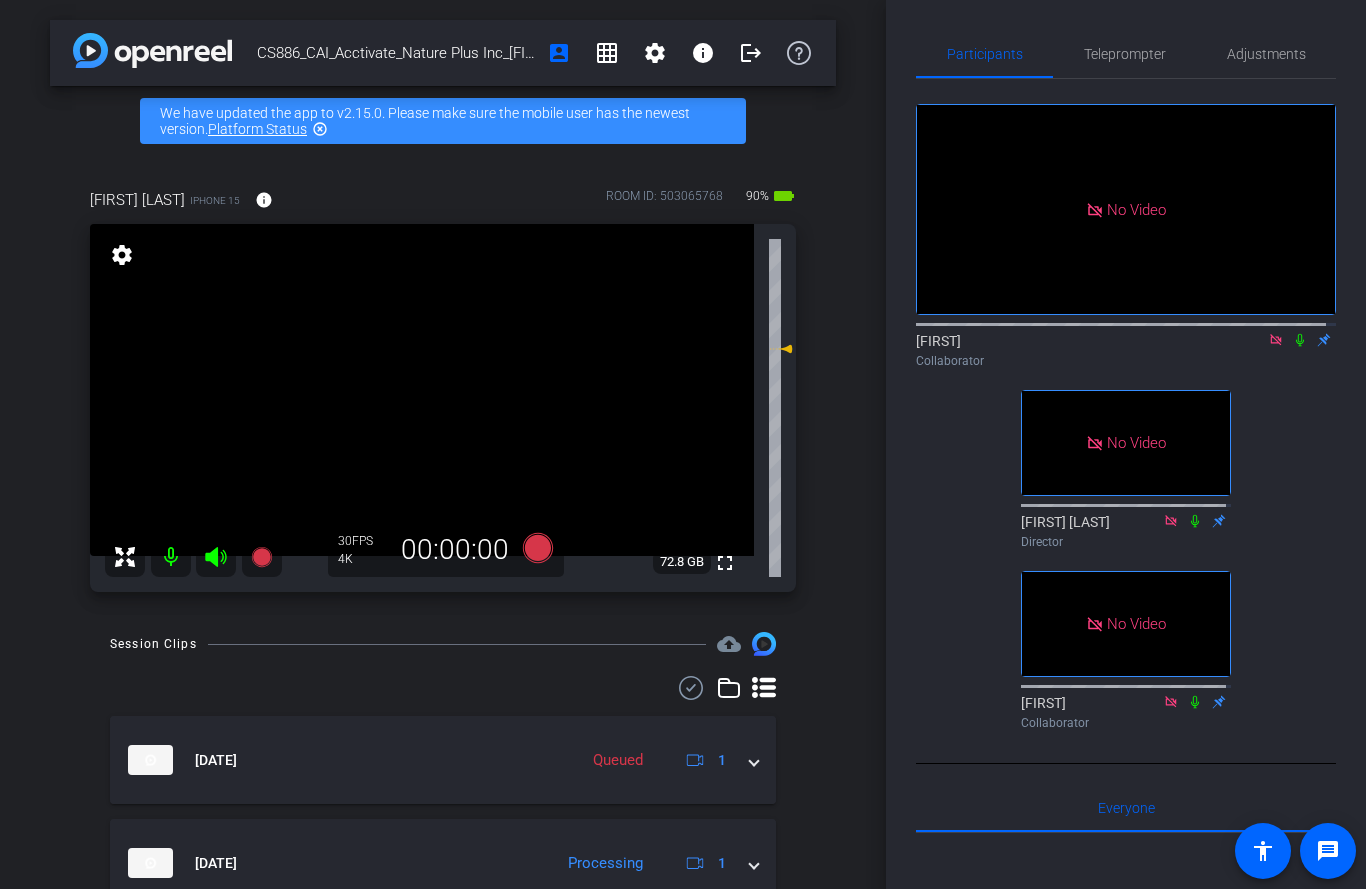 click 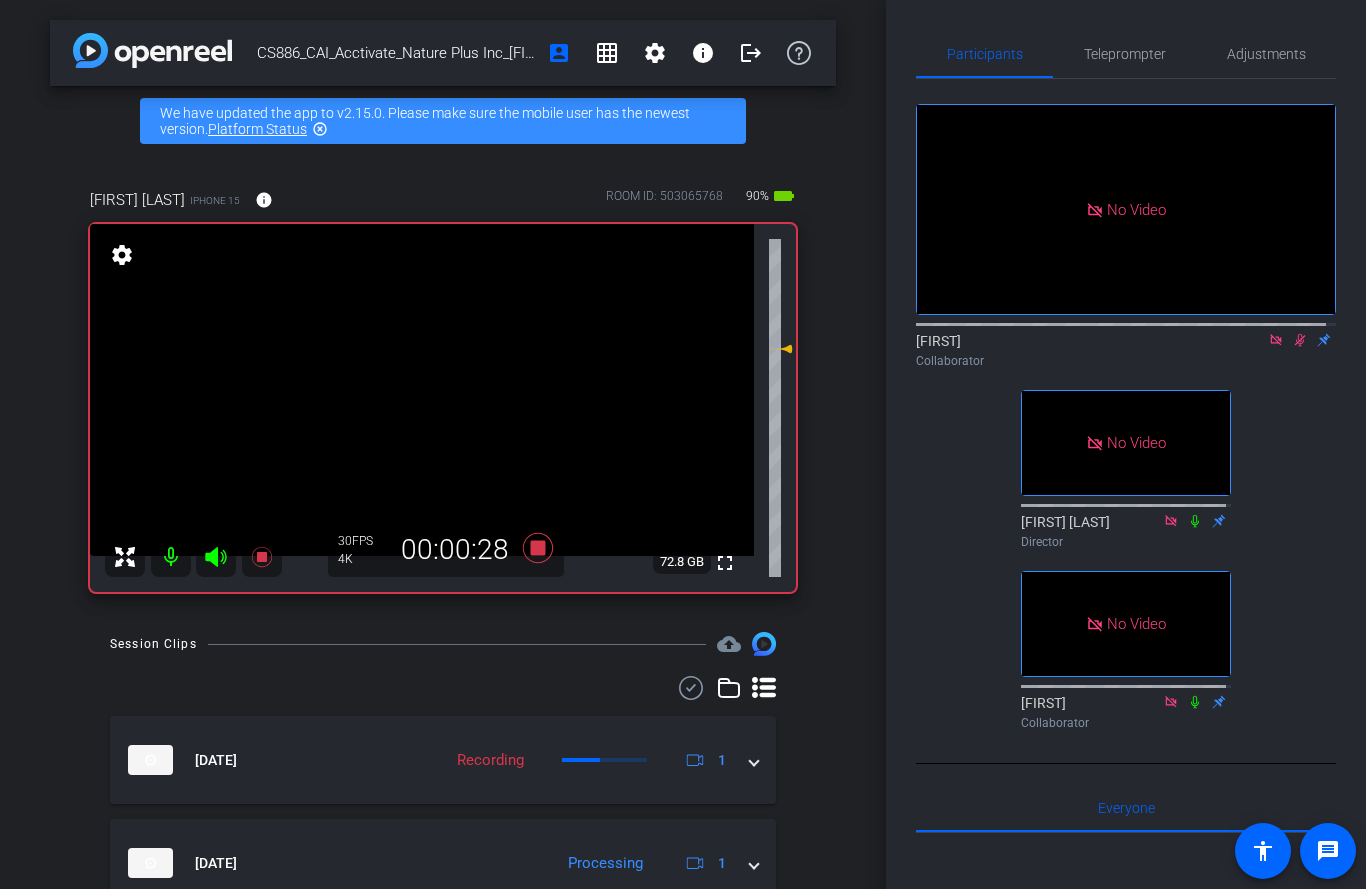 click 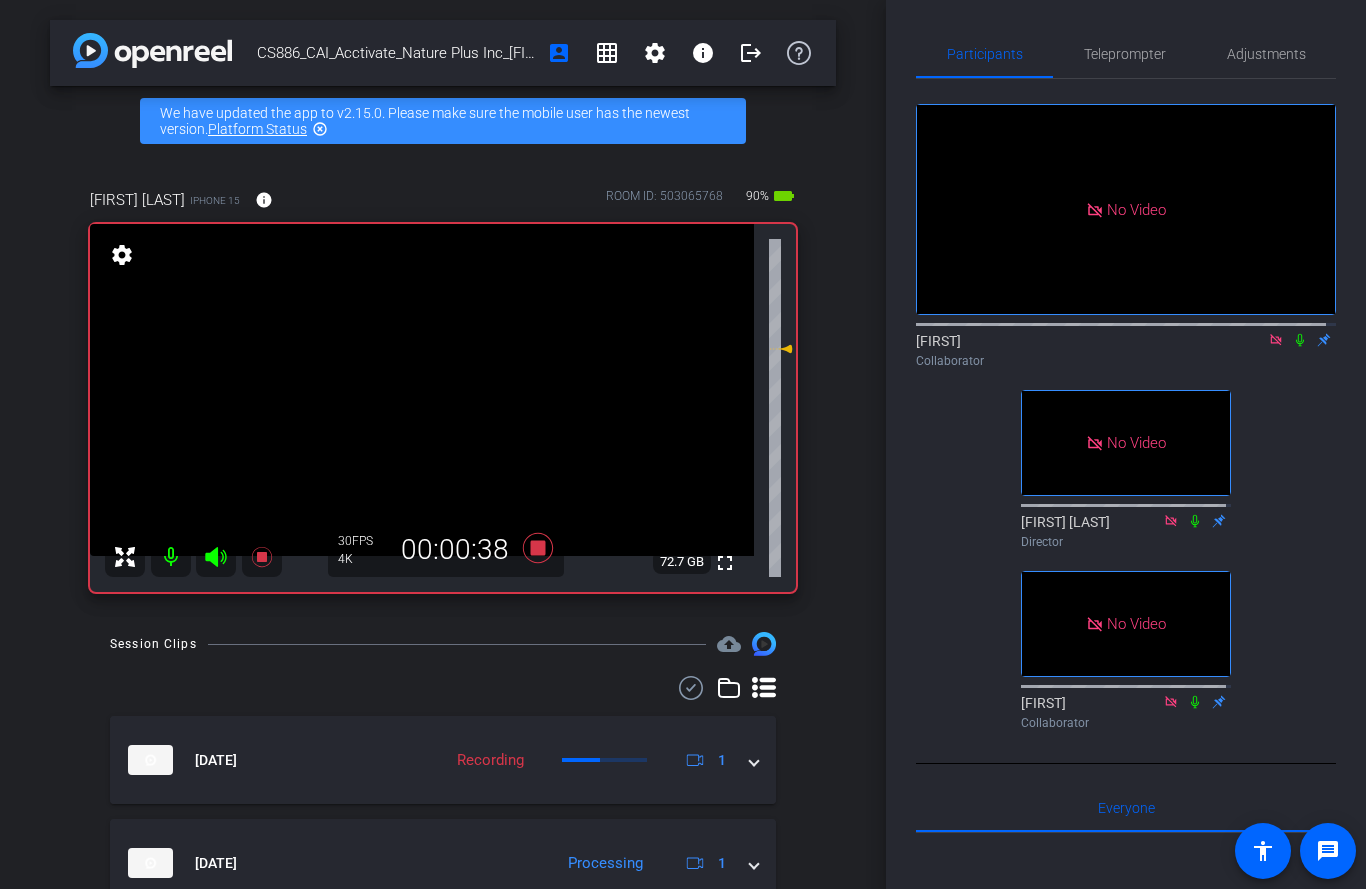 click 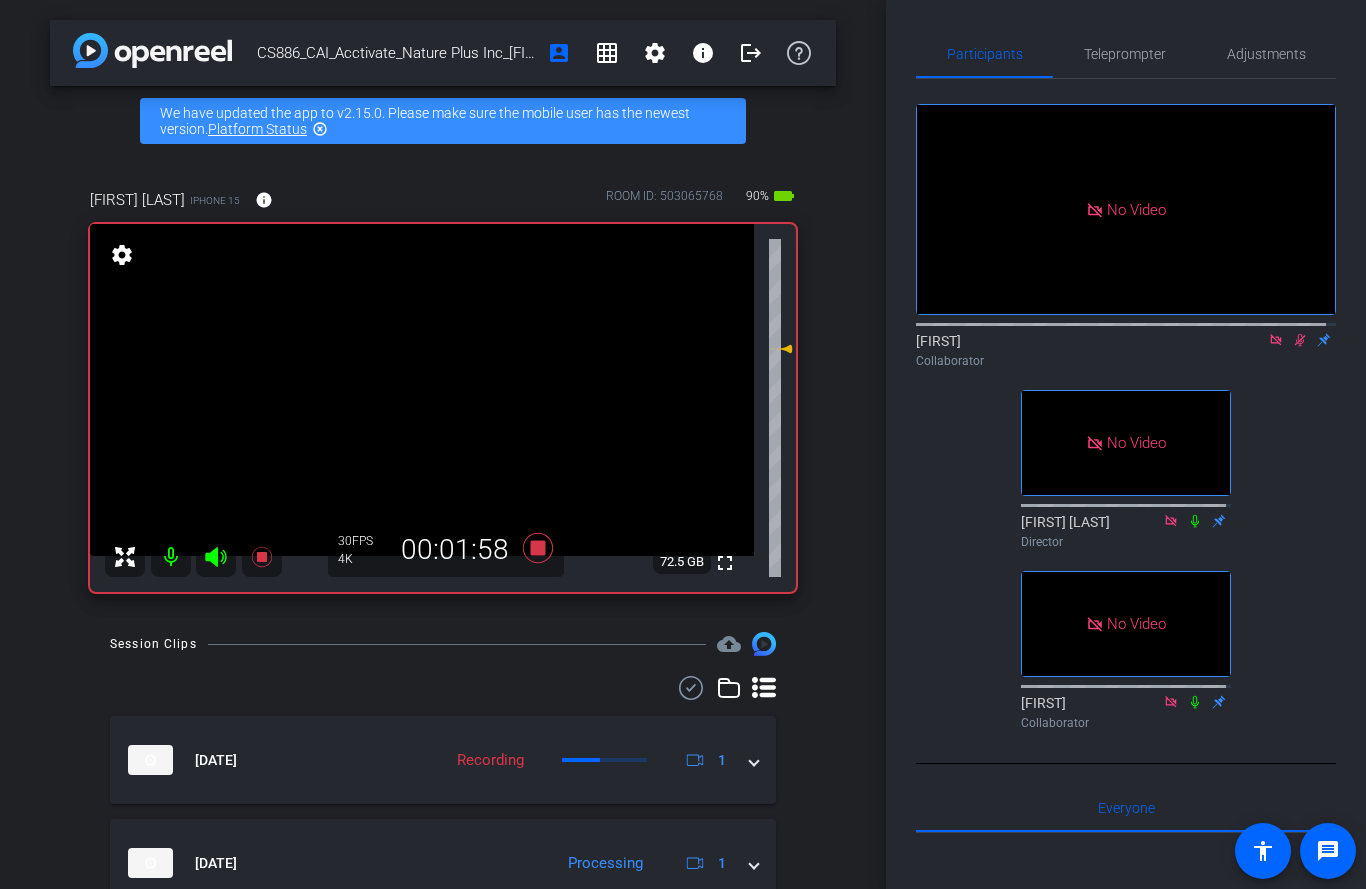 click 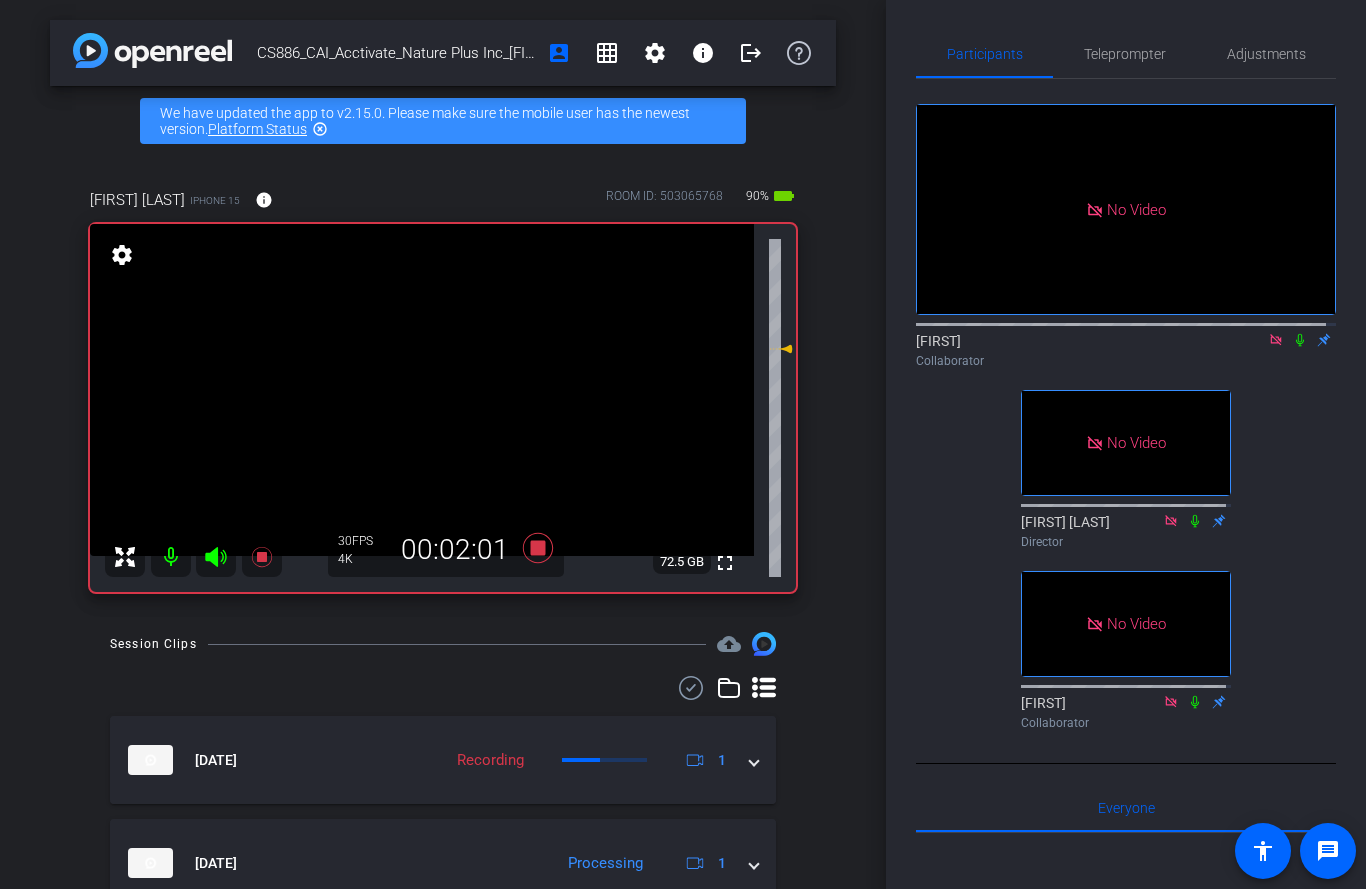 click 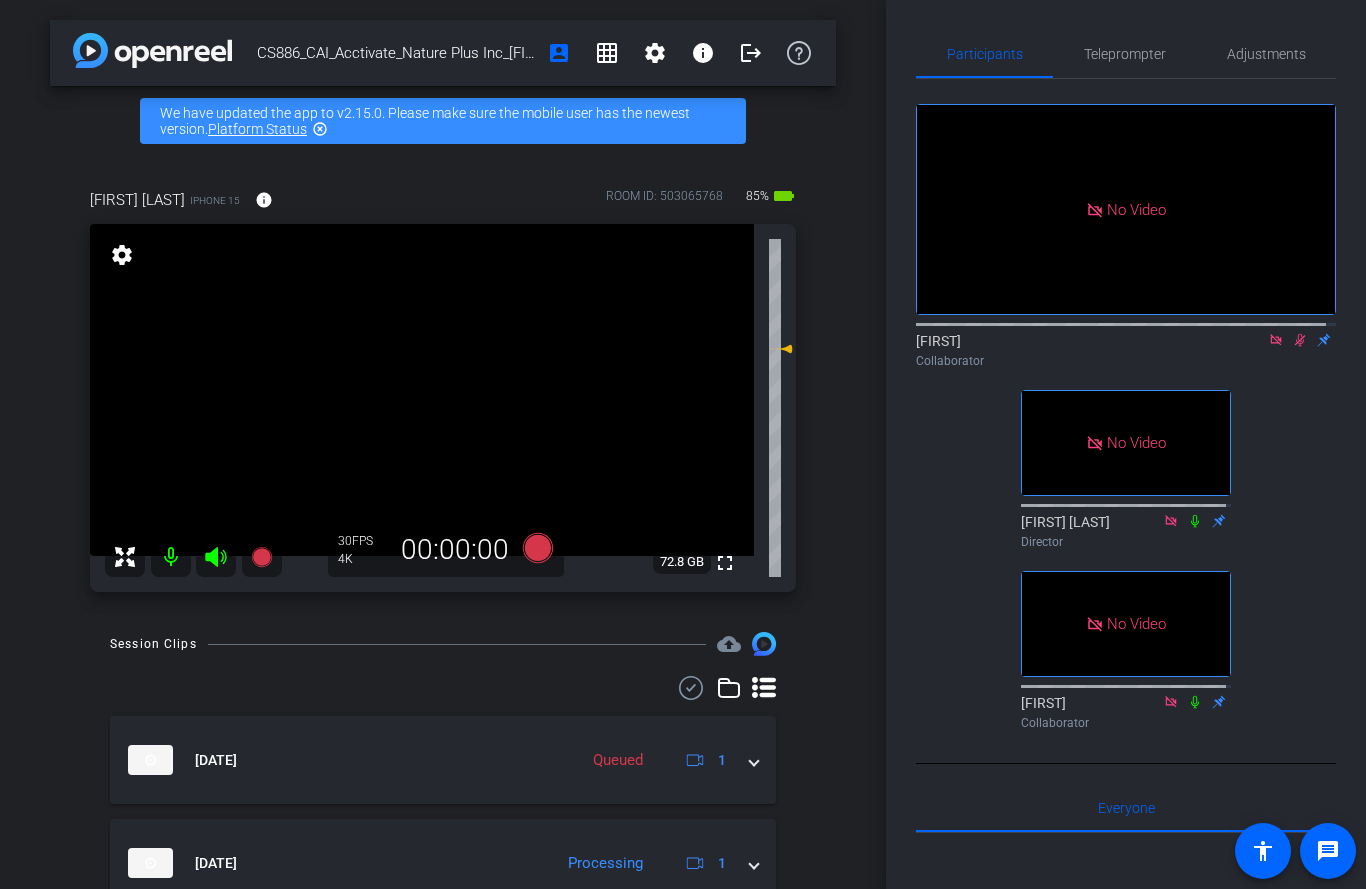 click 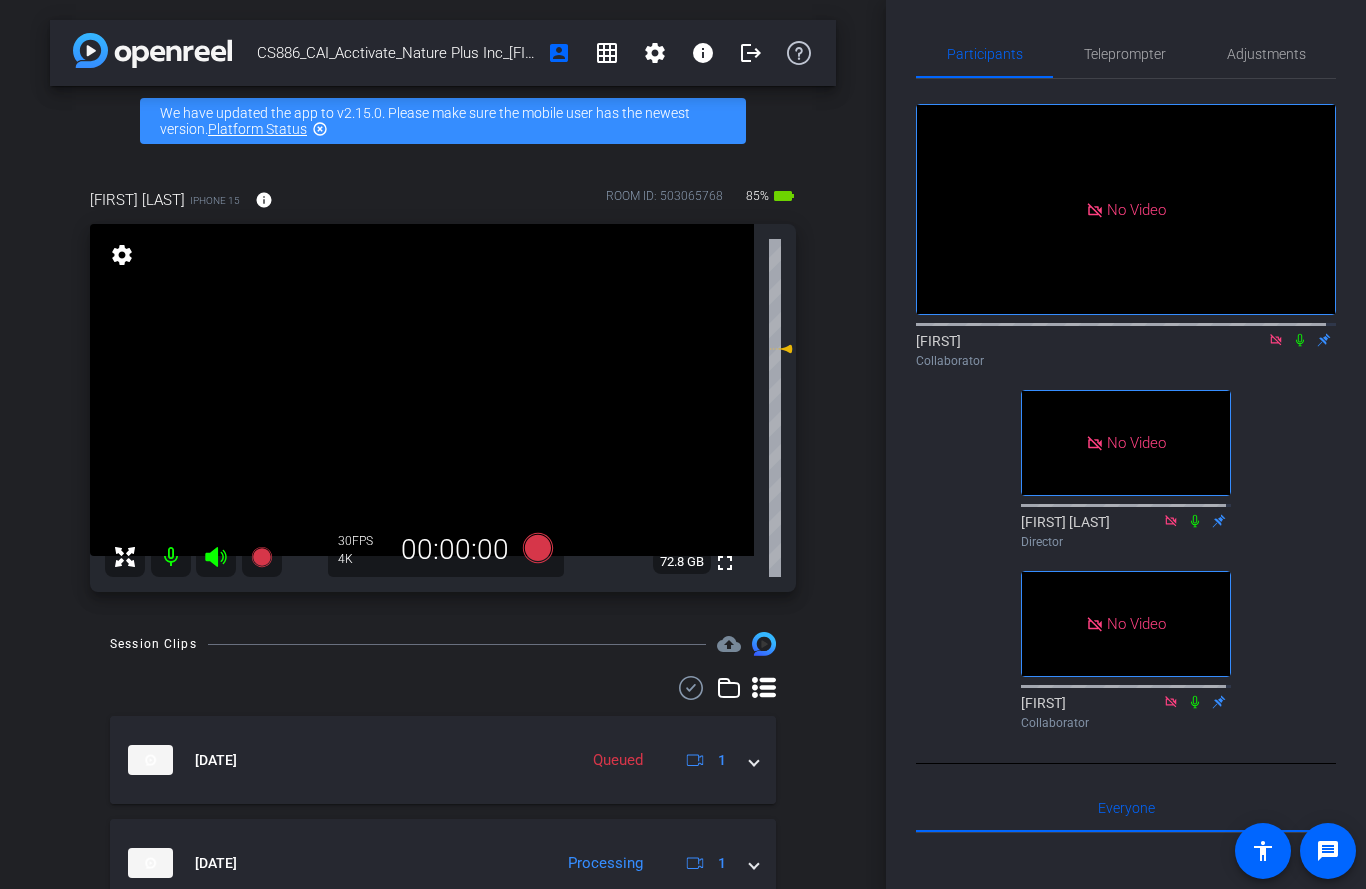 click 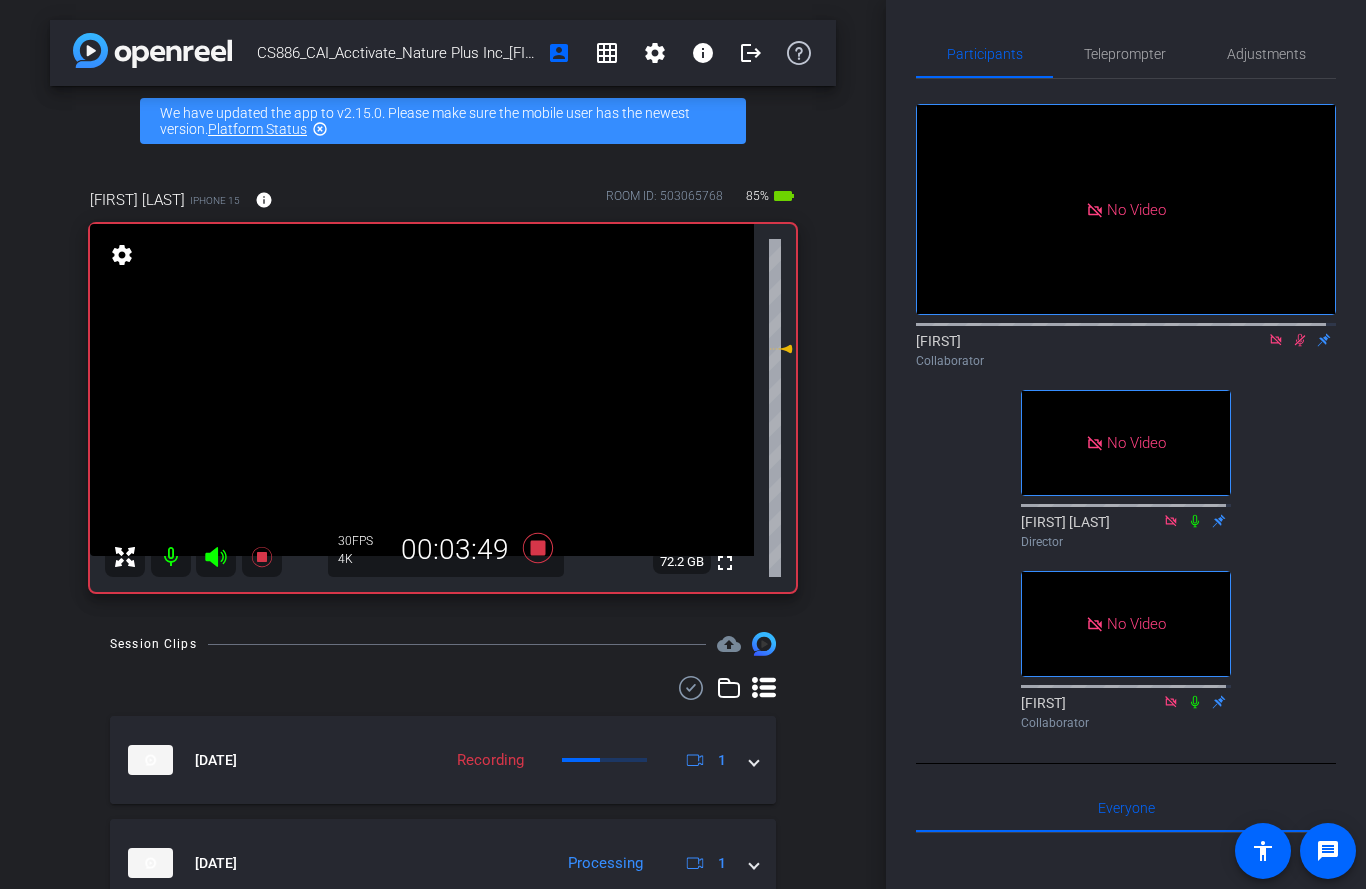 click 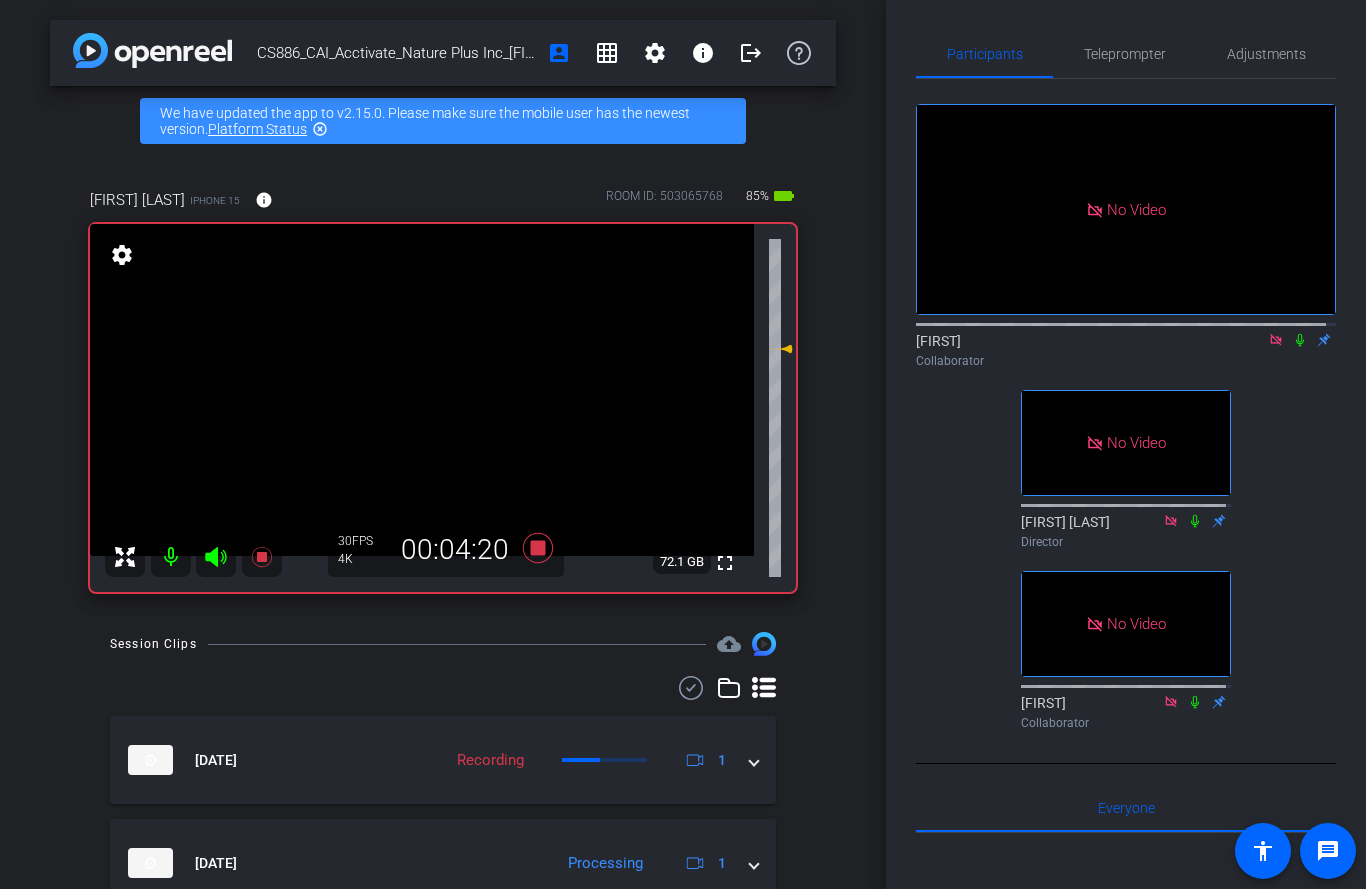 click 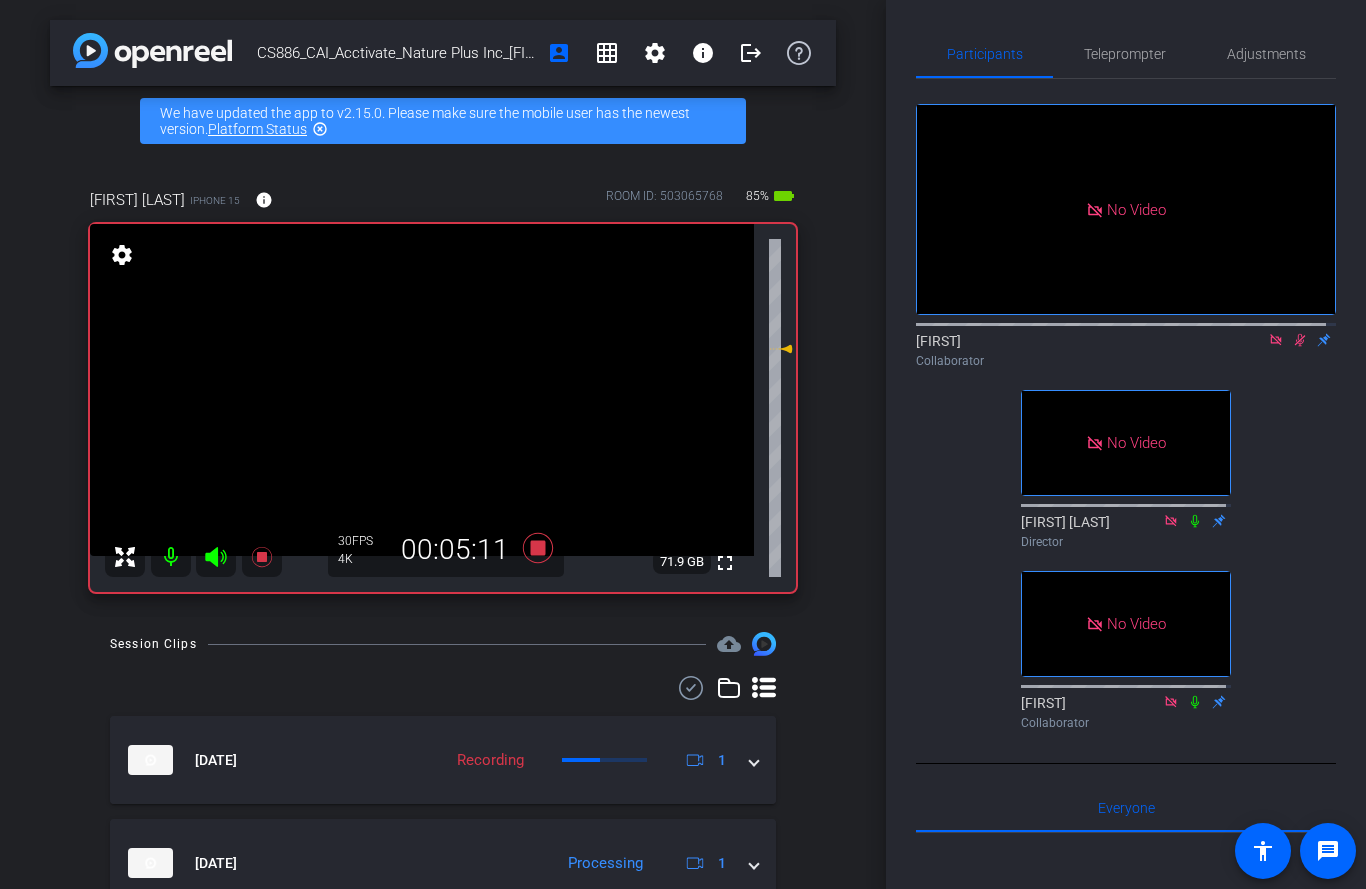 click 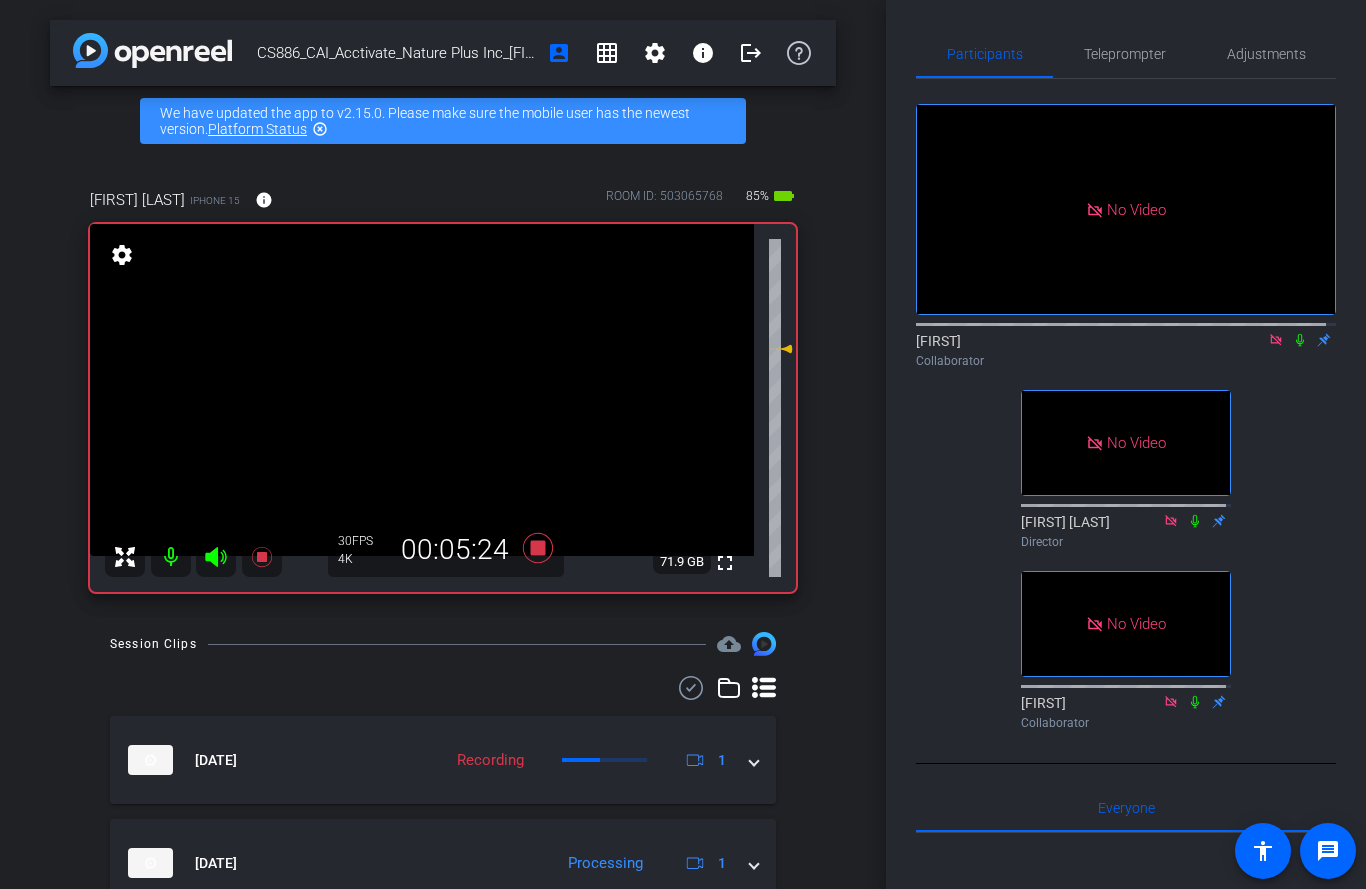 click 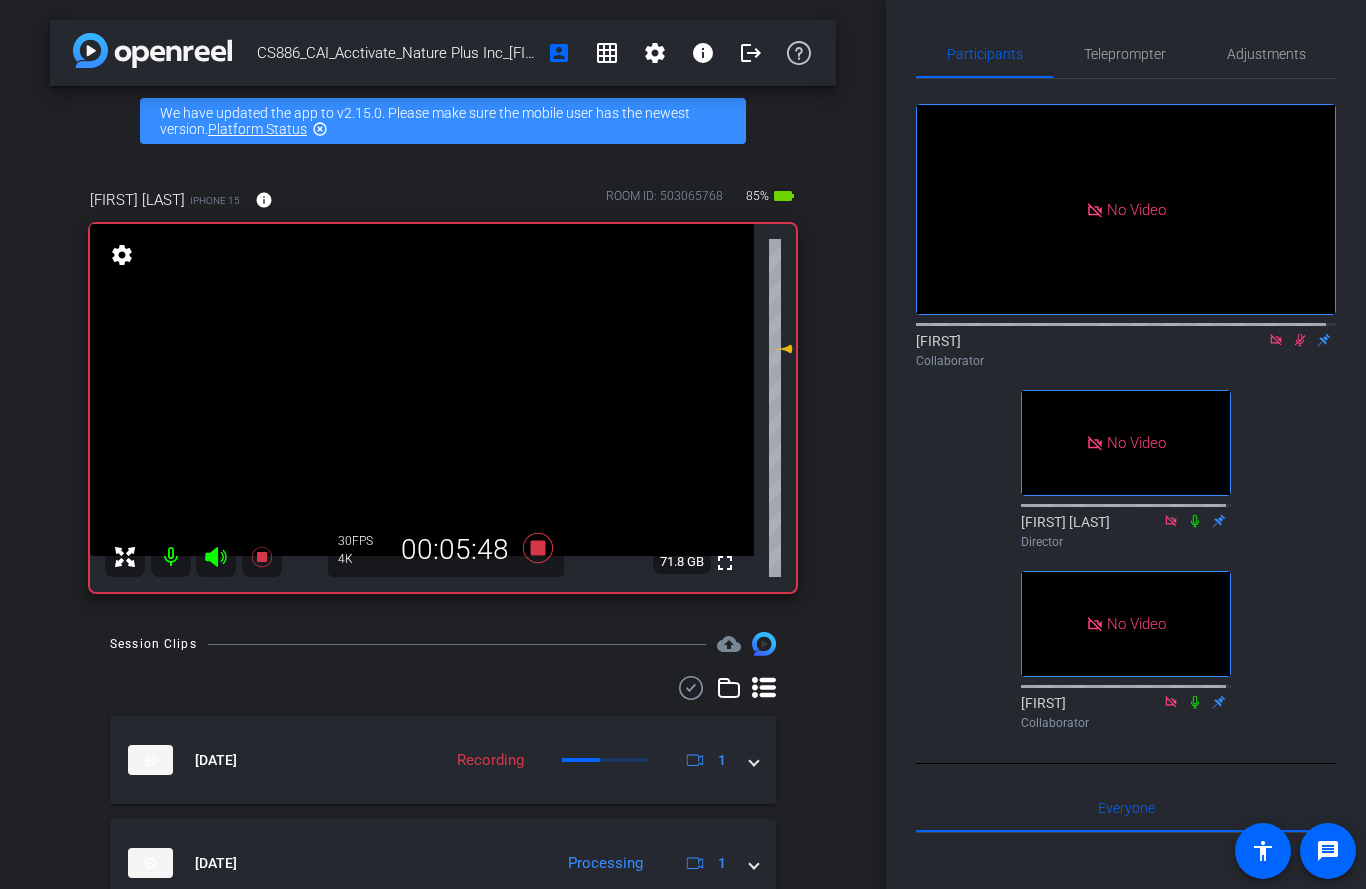 click 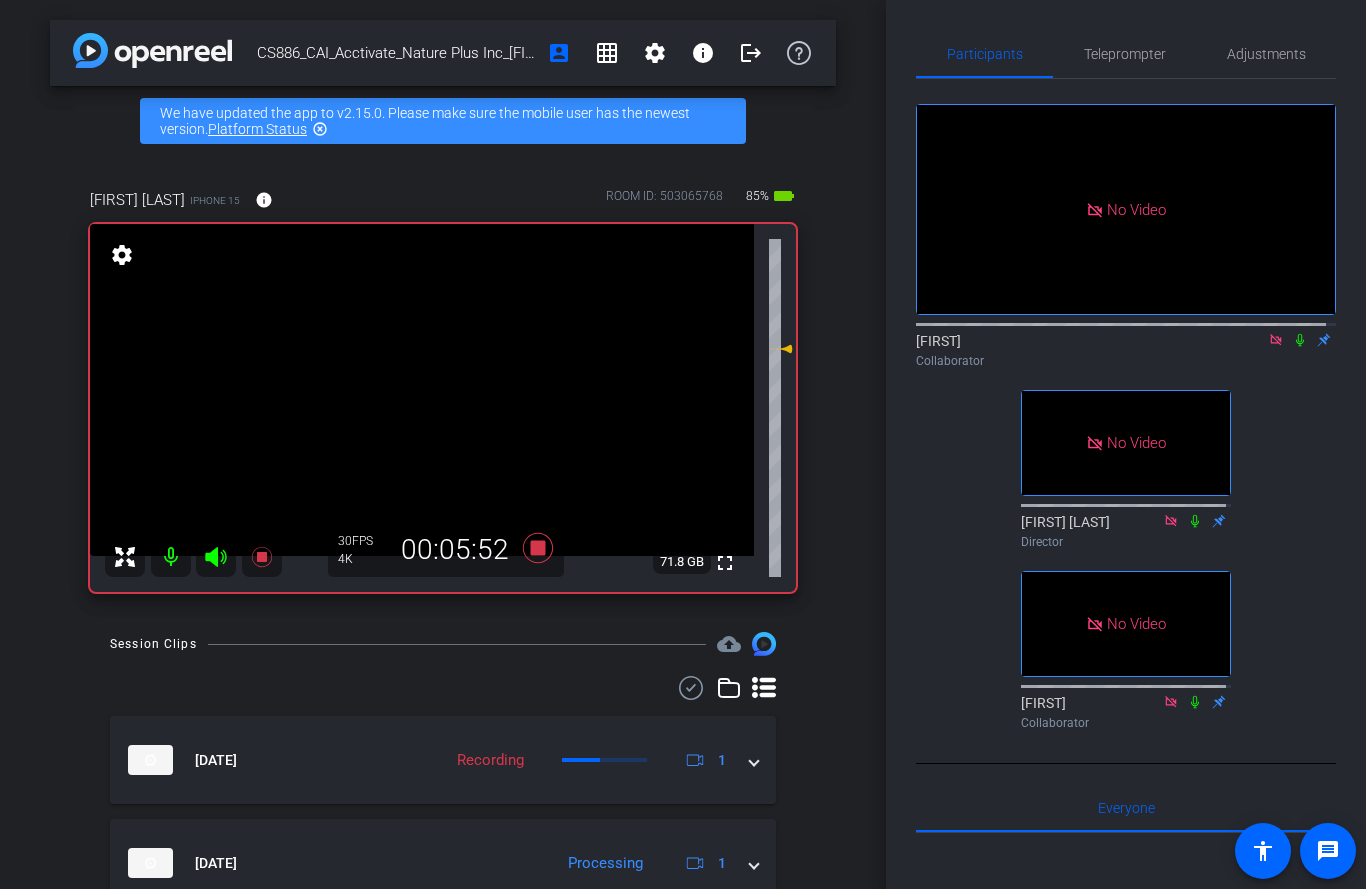 click 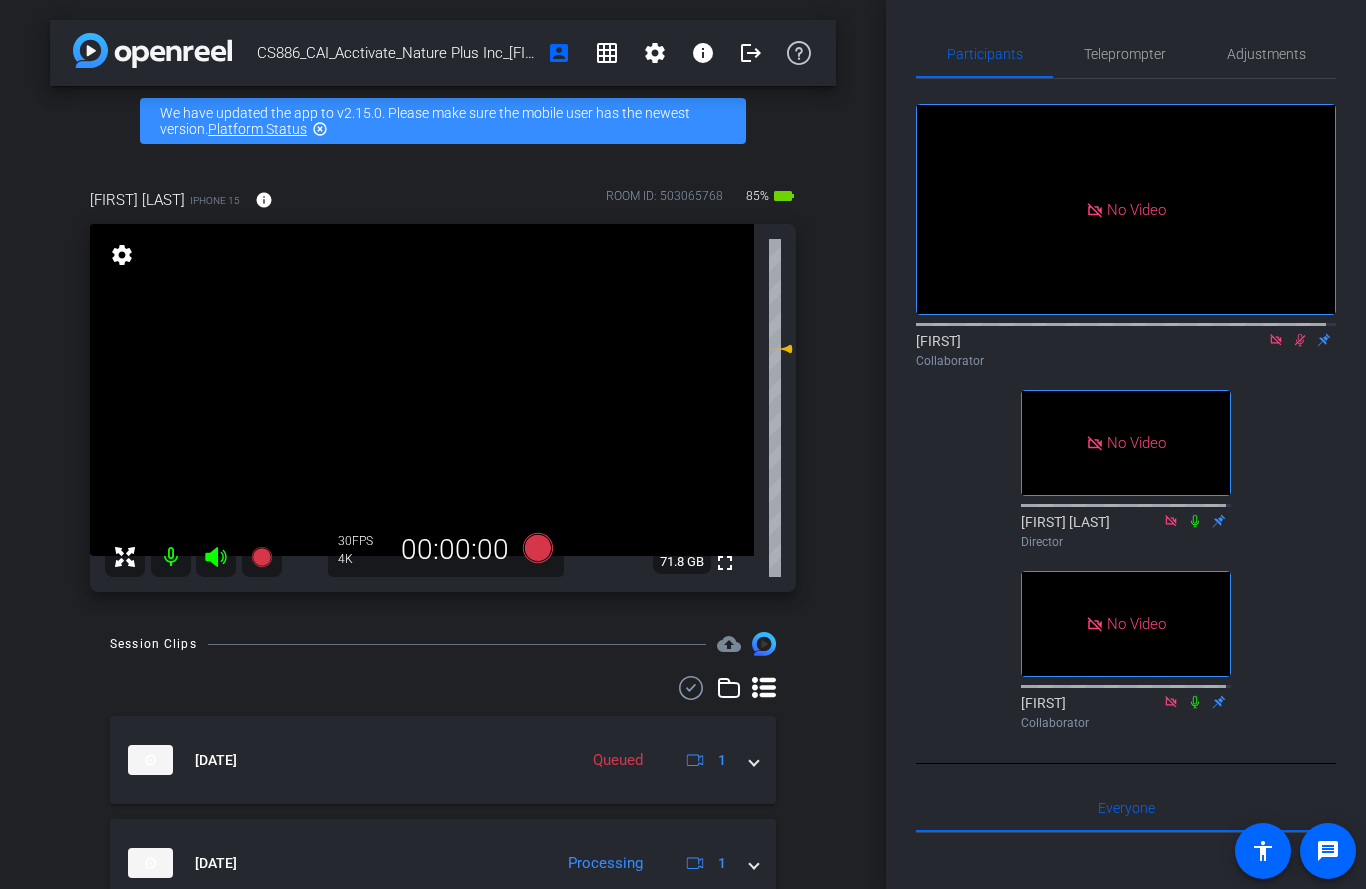 click 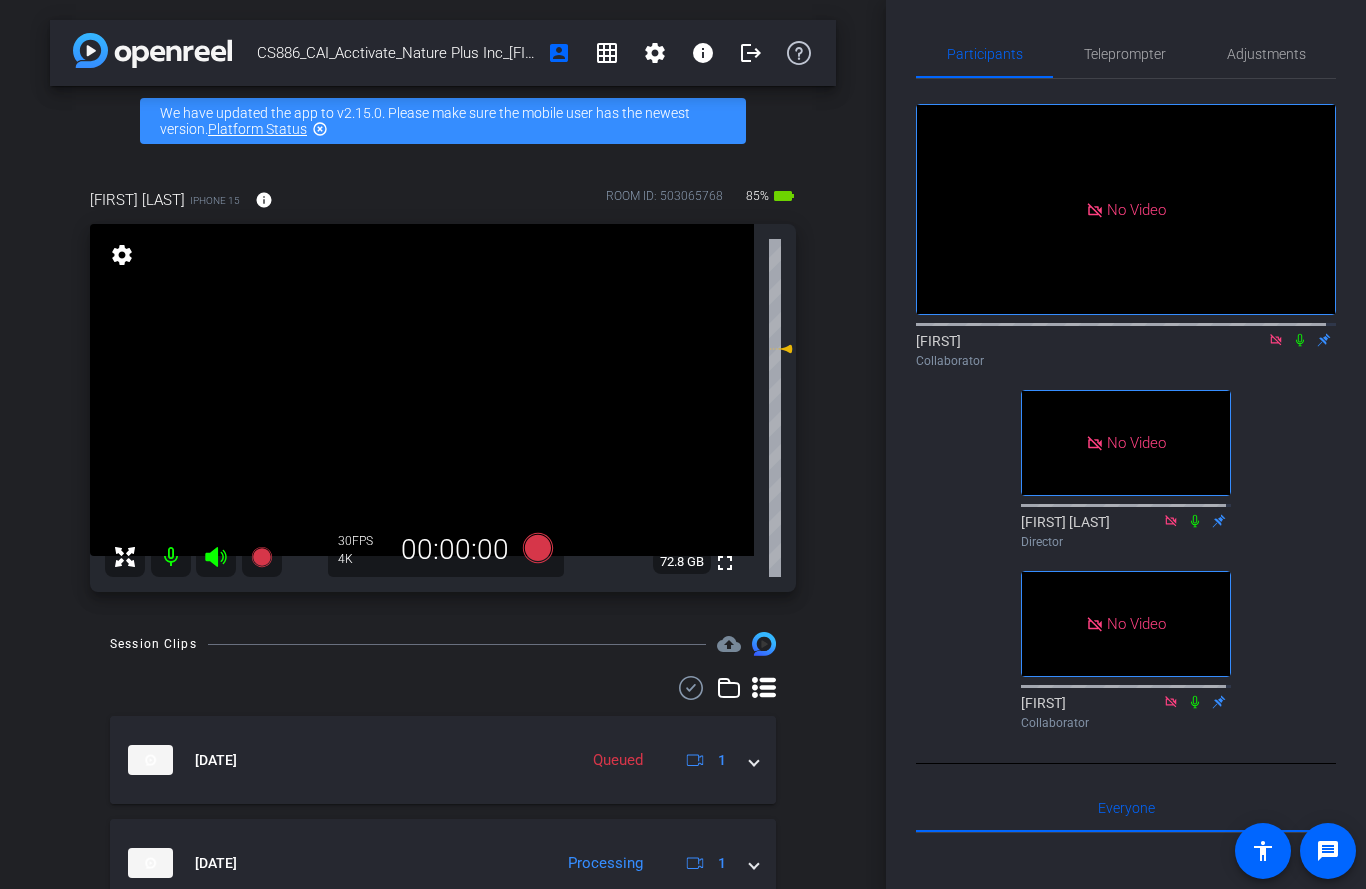 click 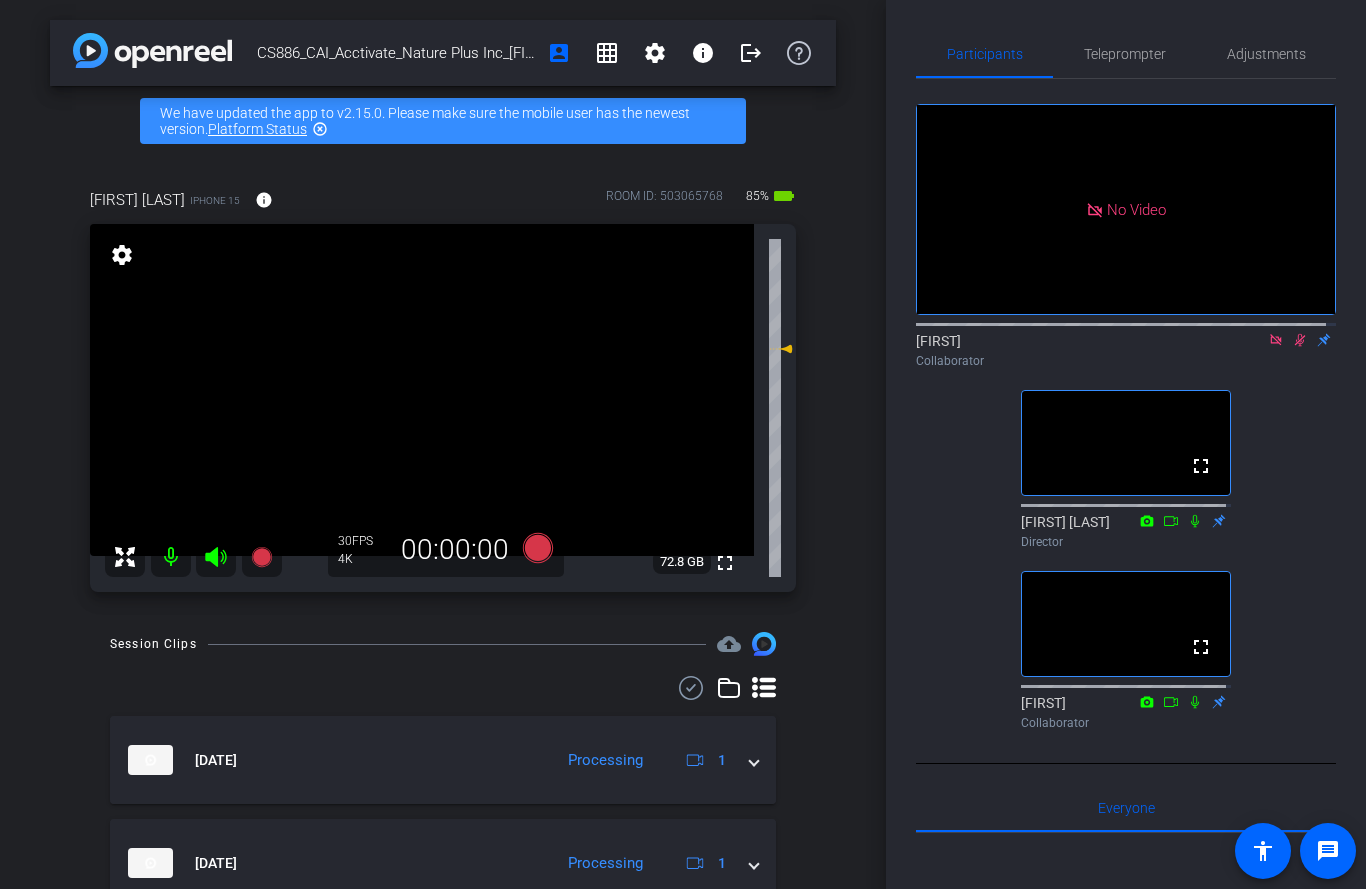 click 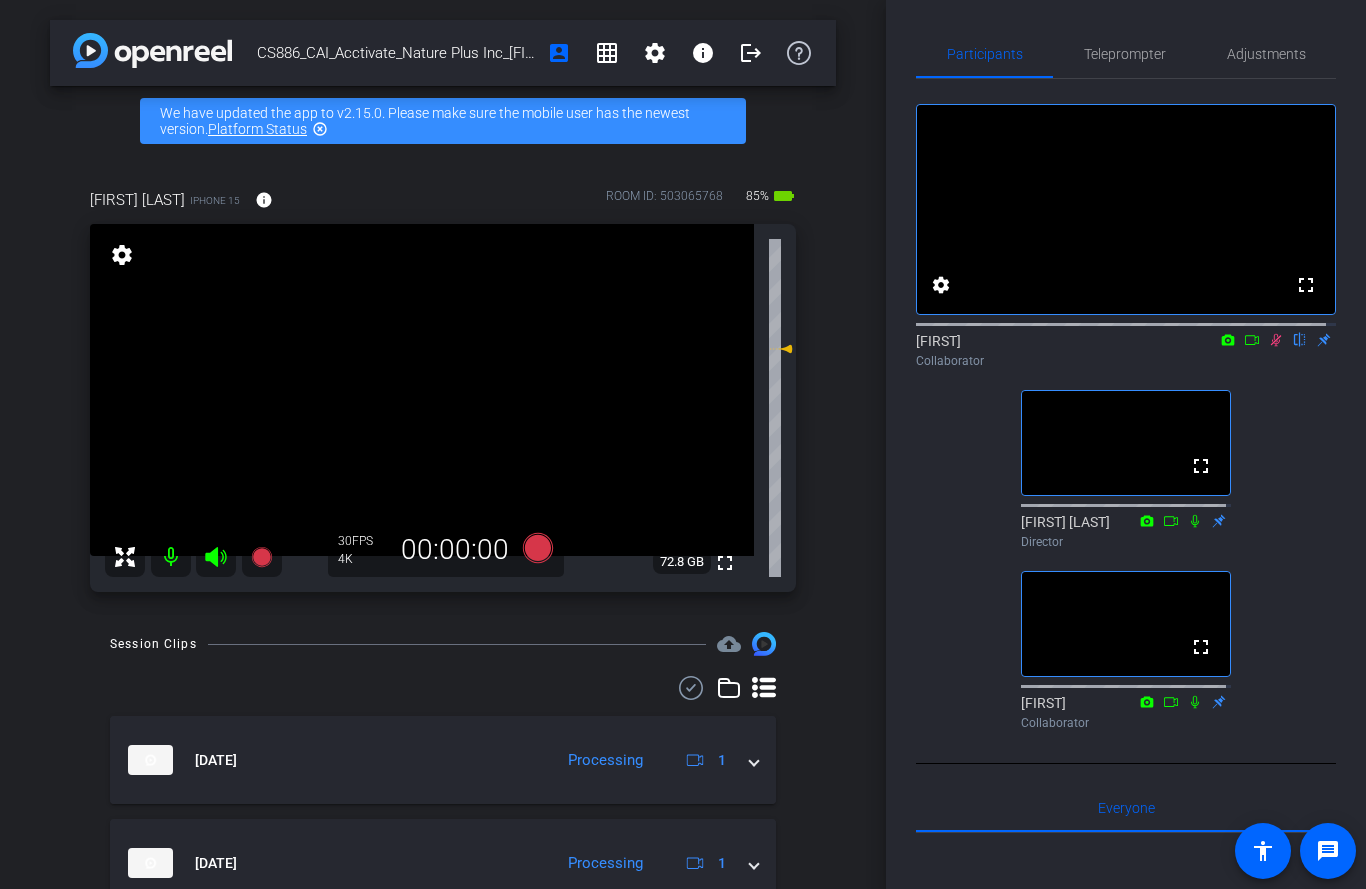 click on "fullscreen settings  [FIRST]
flip
Collaborator  fullscreen  [FIRST] [LAST]
Director  fullscreen  [FIRST]
Collaborator" 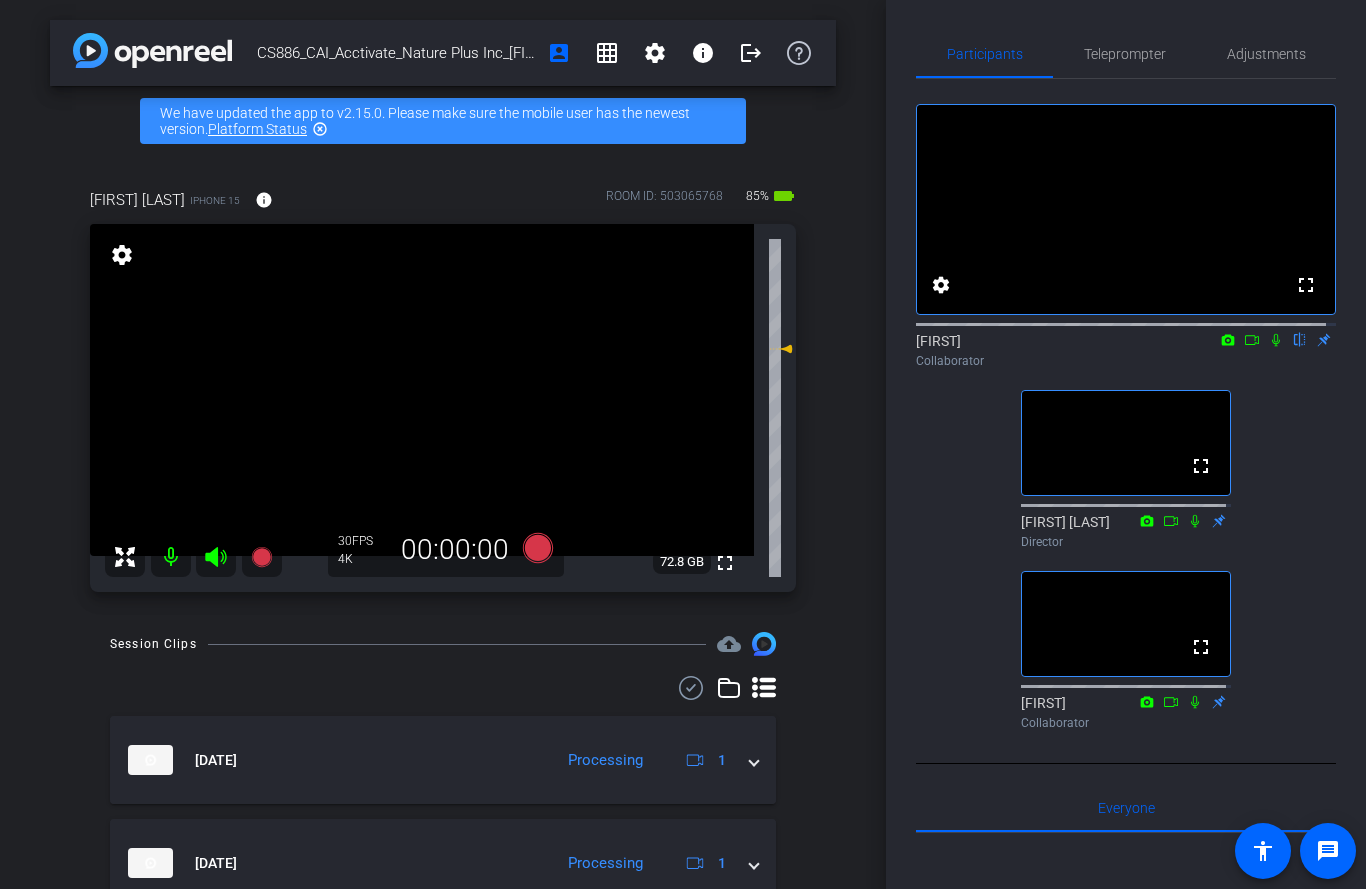 click 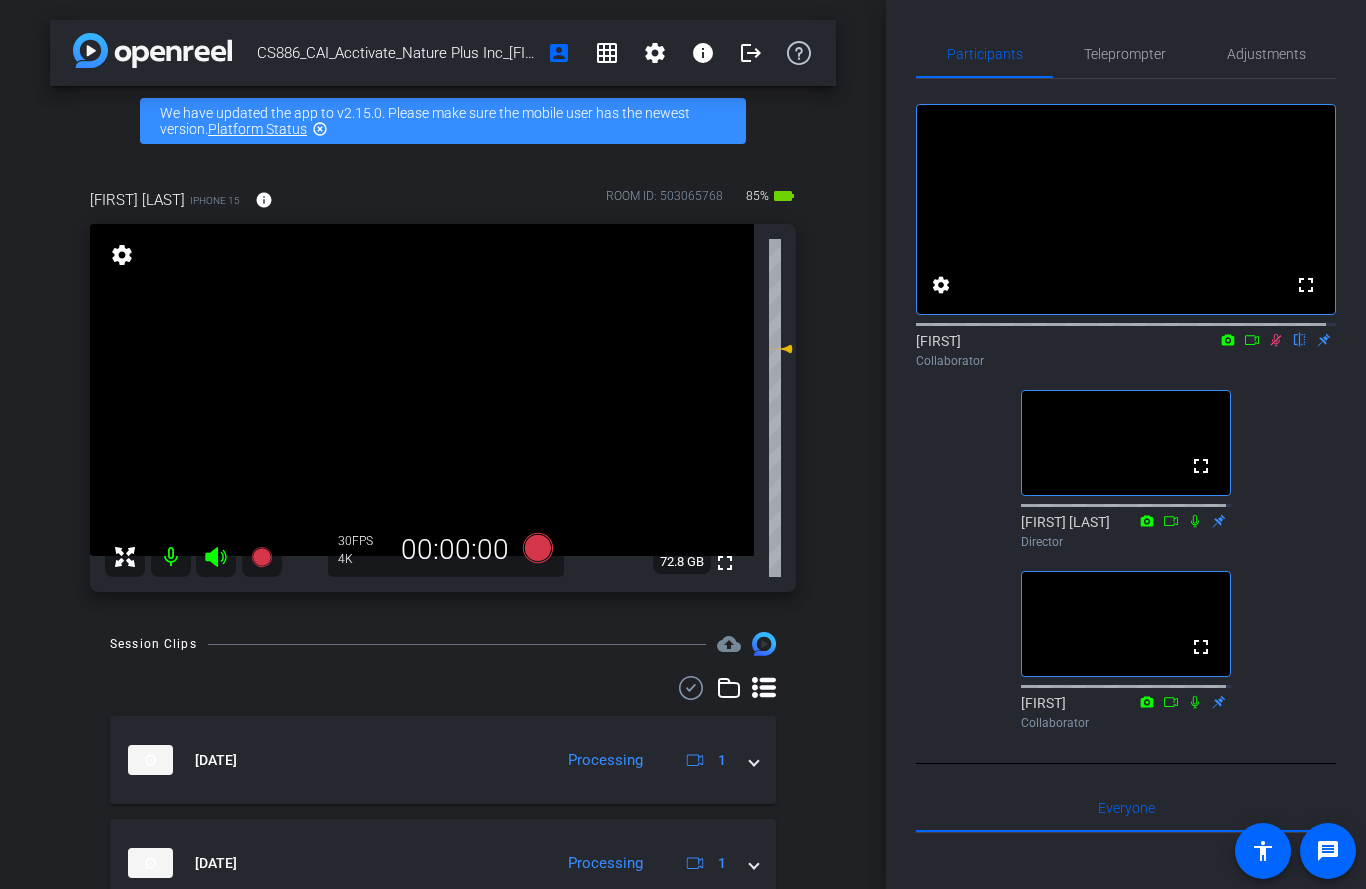 click 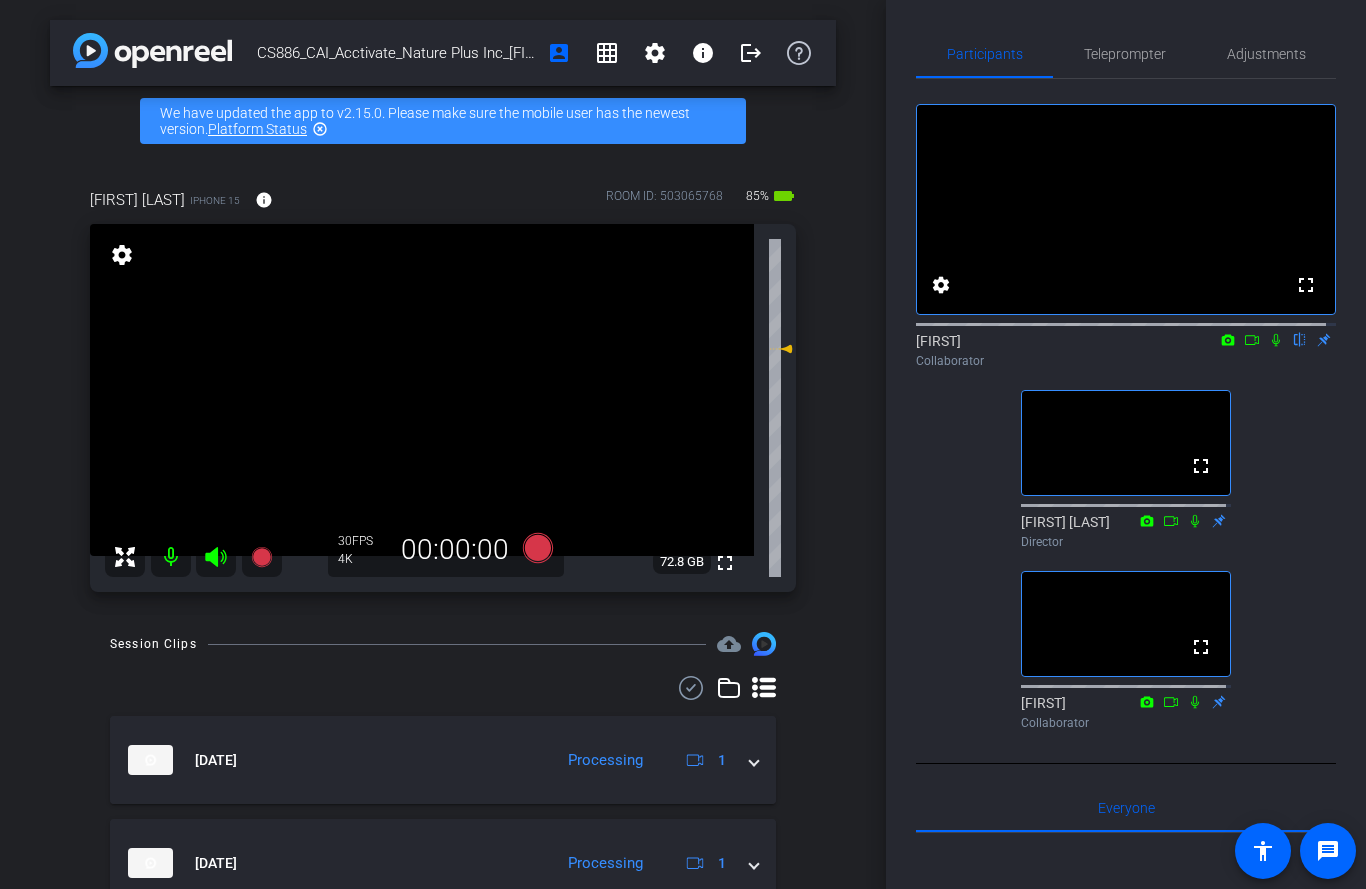 click 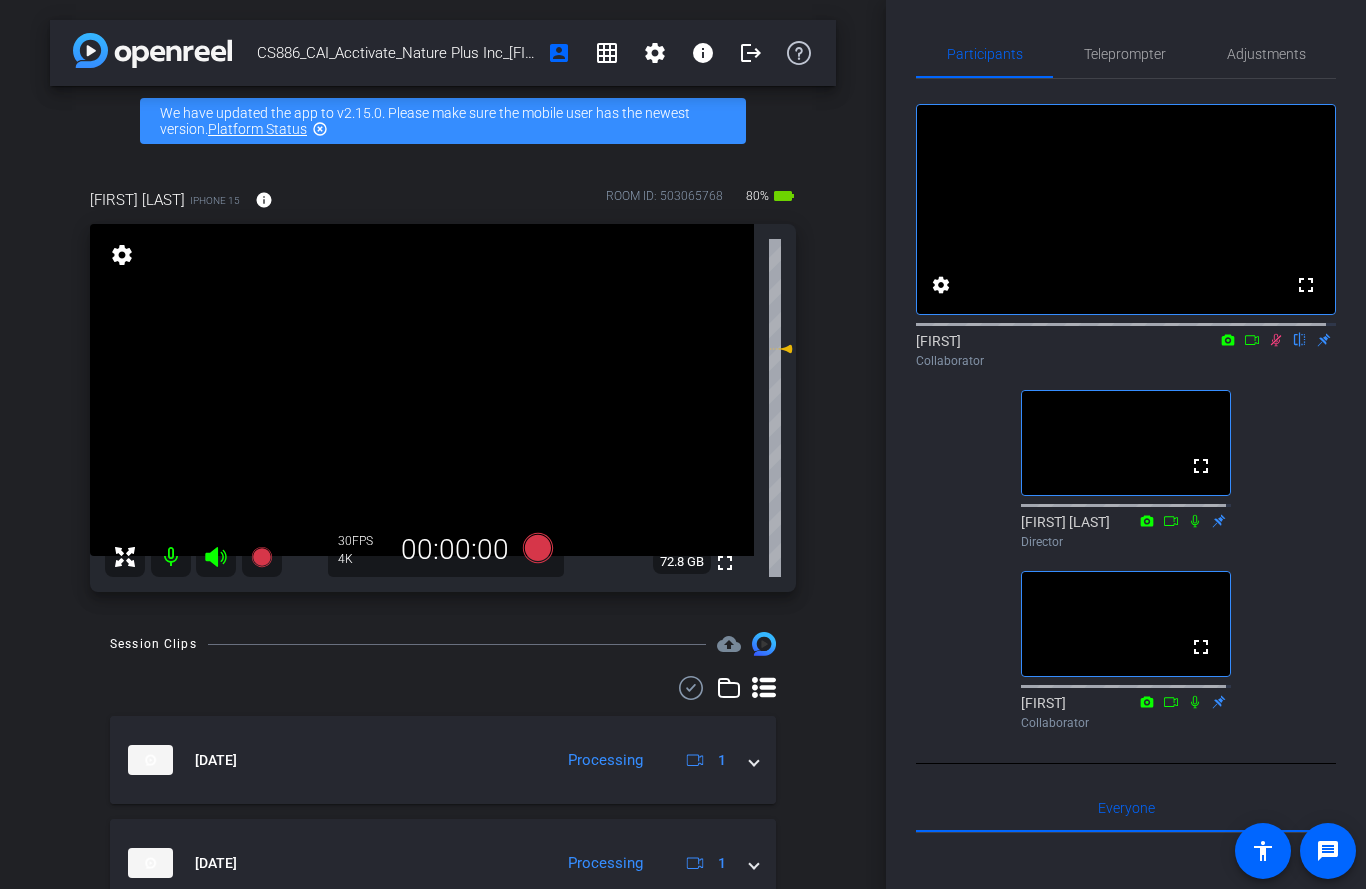 click 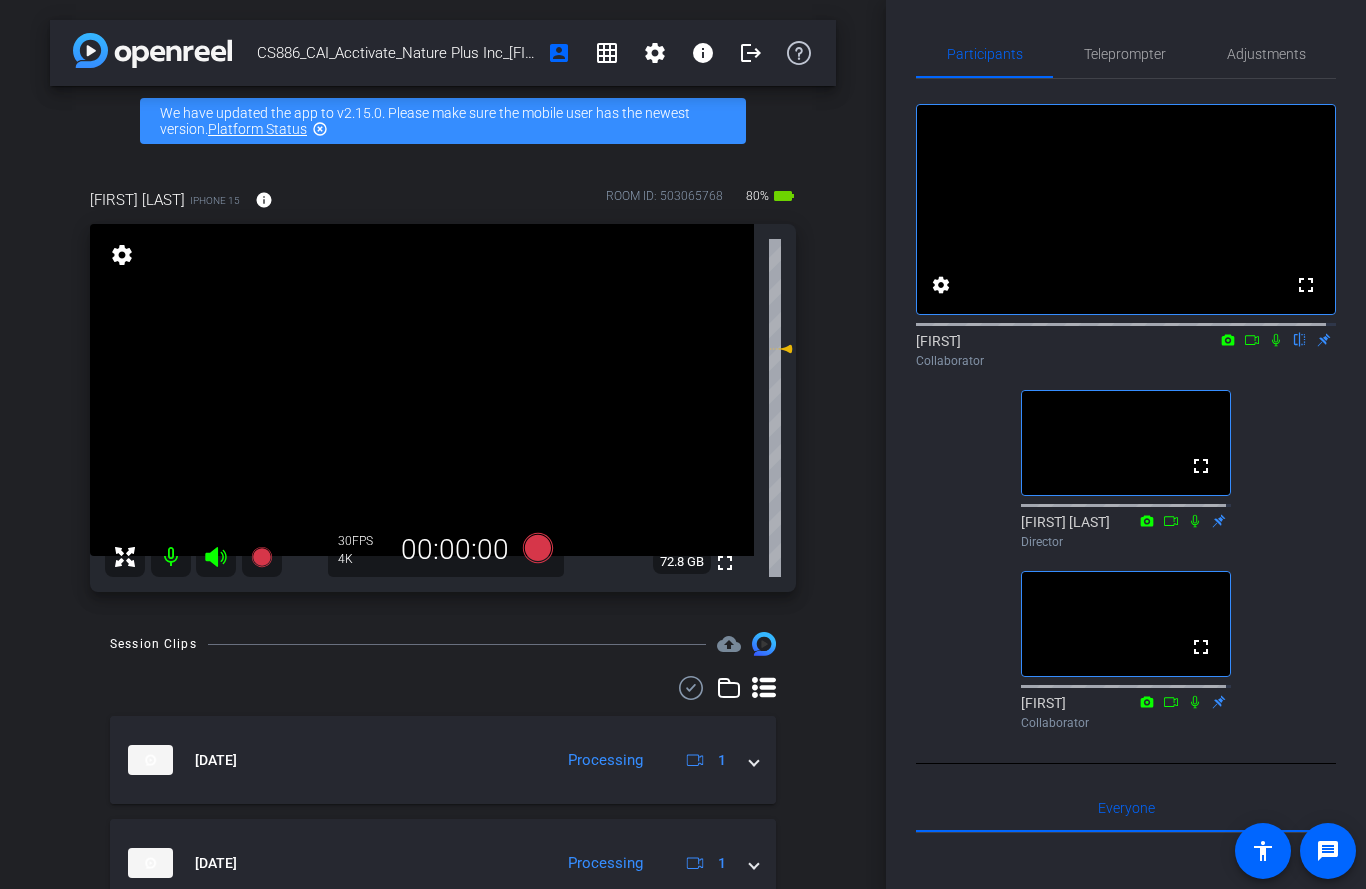 click 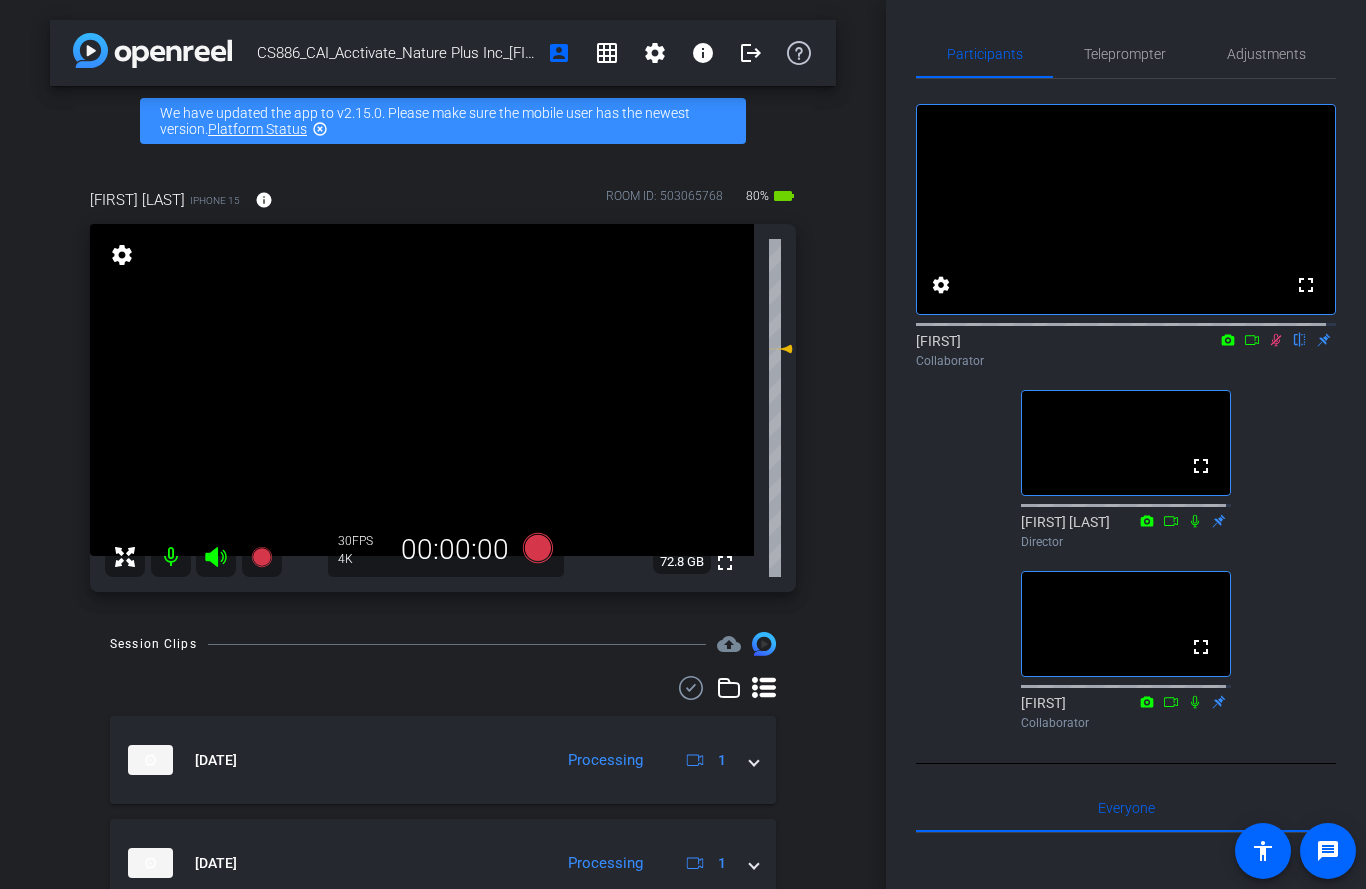click 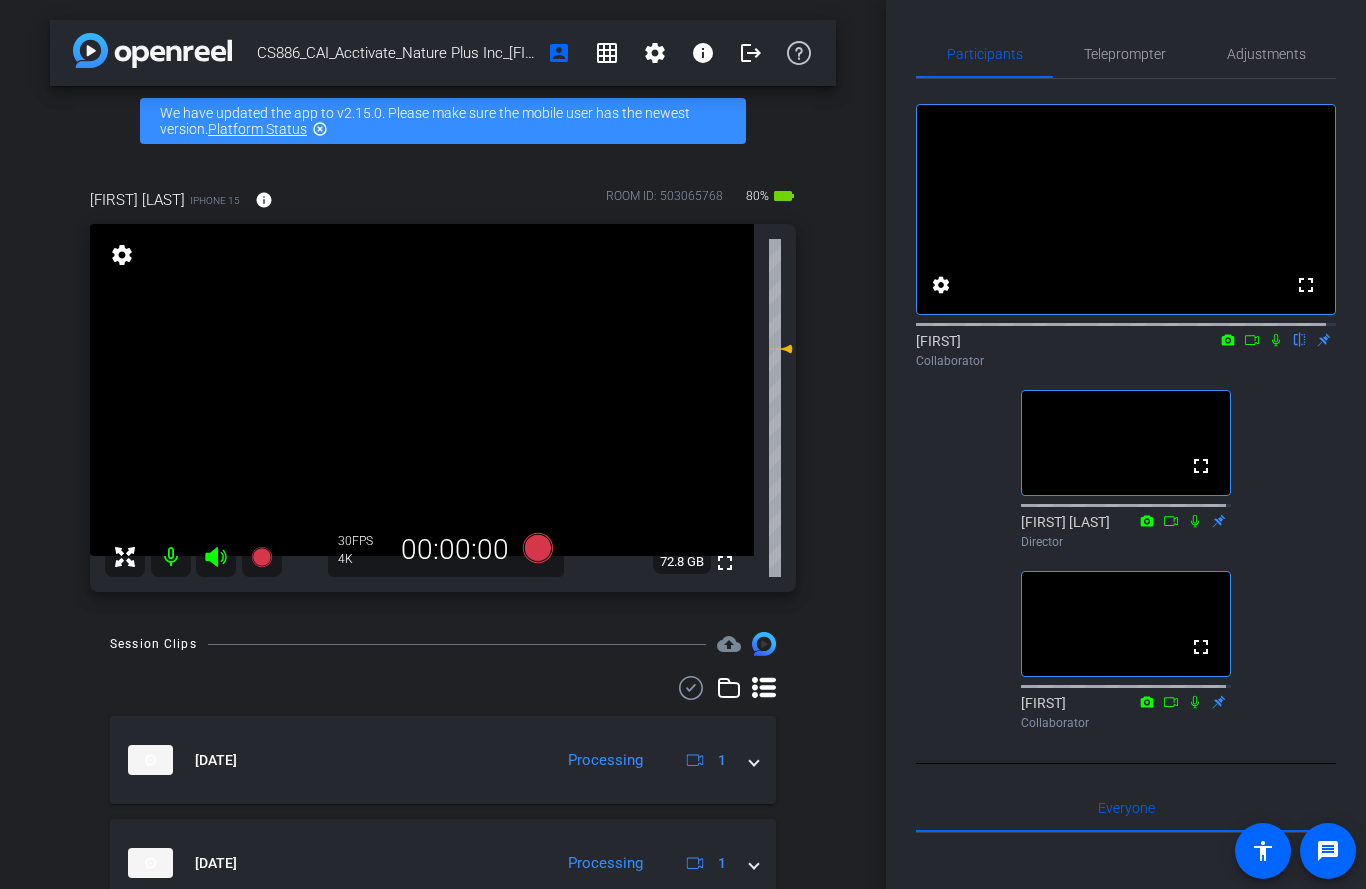 click 